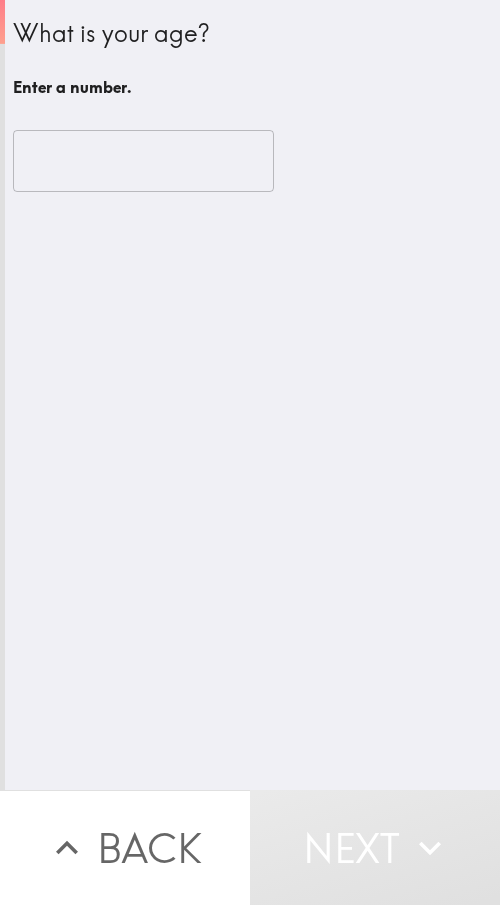 scroll, scrollTop: 0, scrollLeft: 0, axis: both 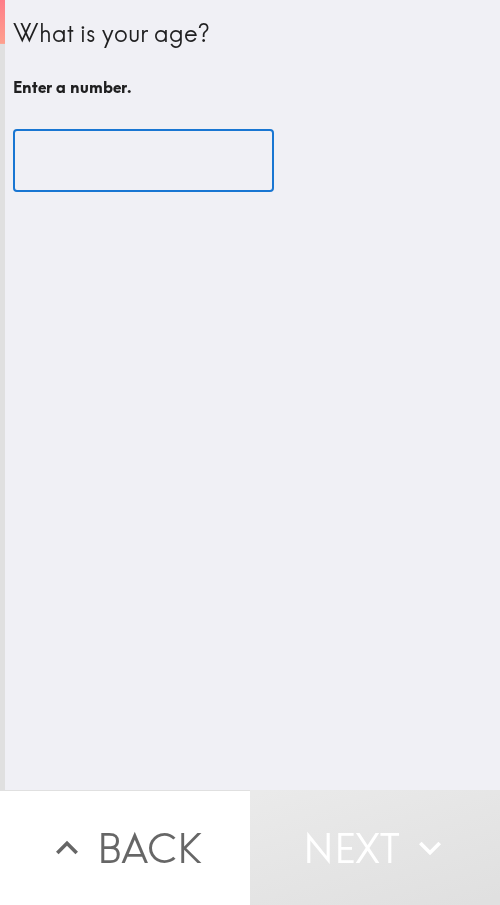 click at bounding box center (143, 161) 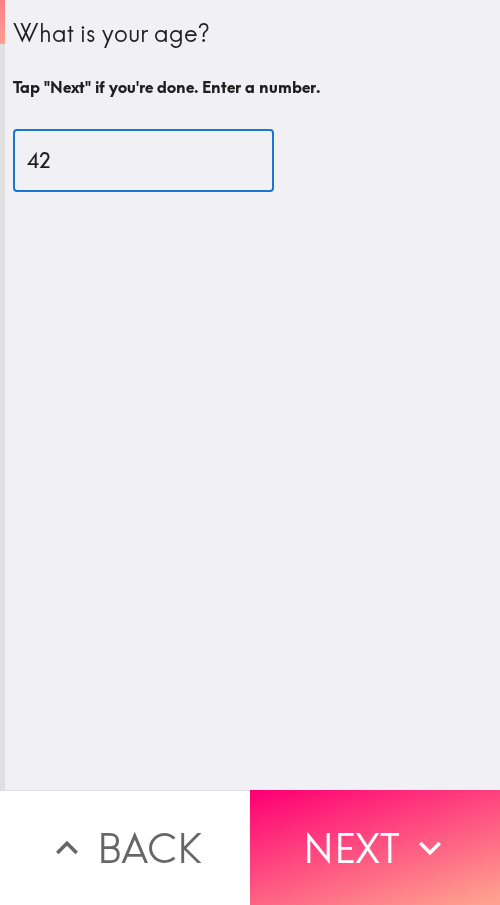 type on "42" 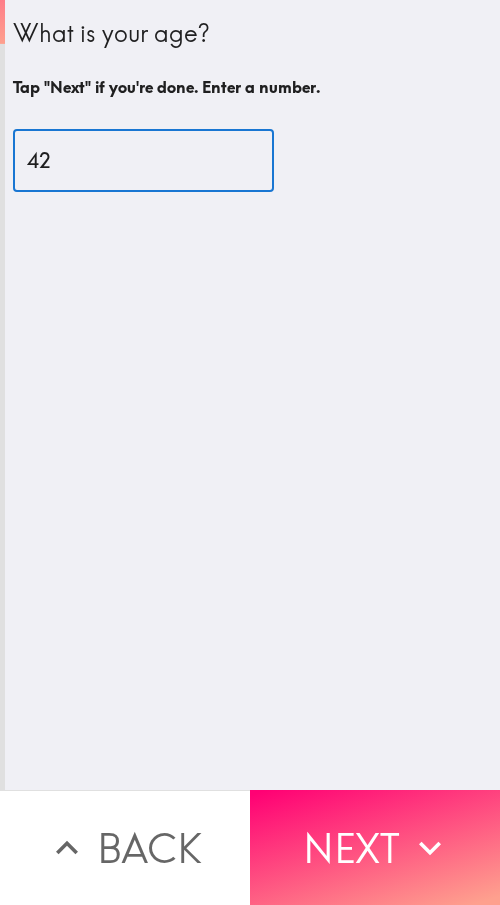 drag, startPoint x: 367, startPoint y: 842, endPoint x: 302, endPoint y: 823, distance: 67.72001 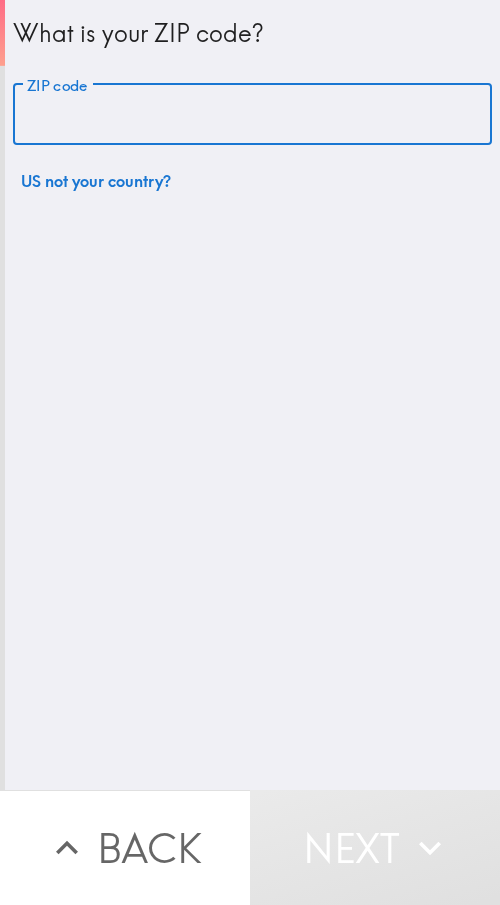 click on "ZIP code" at bounding box center (252, 115) 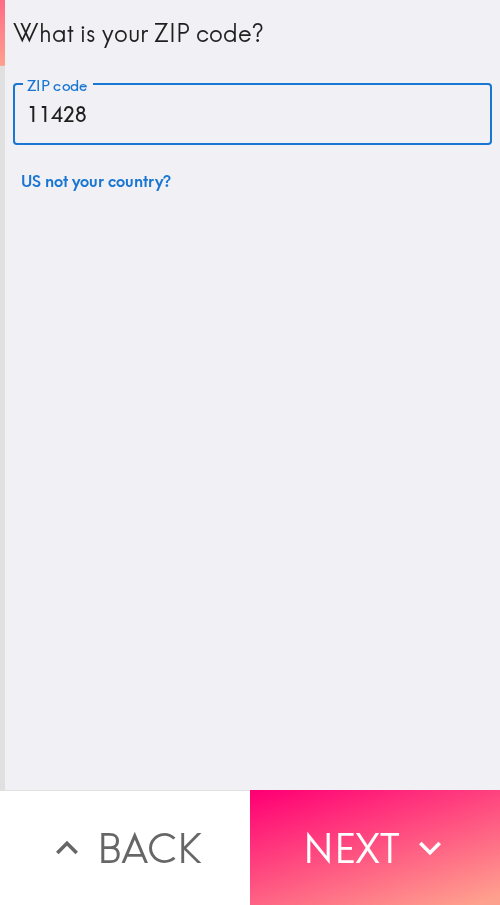 type on "11428" 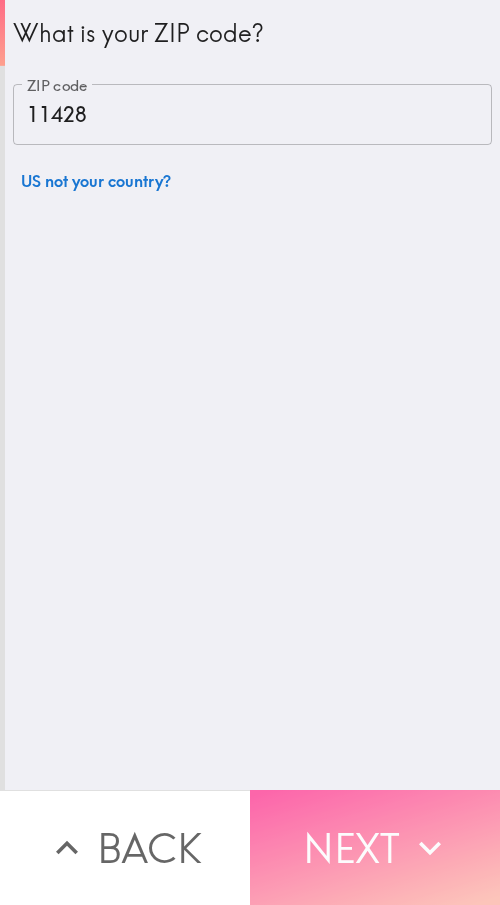 click on "Next" at bounding box center [375, 847] 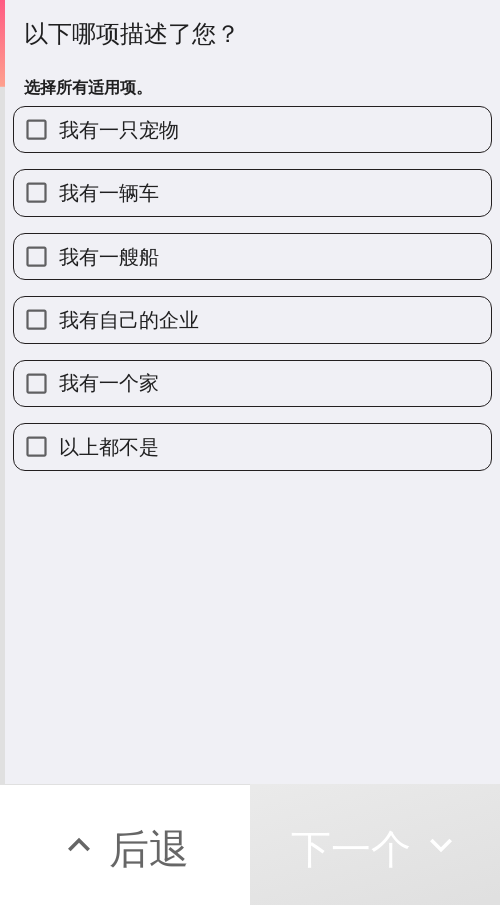 click on "我有一个家" at bounding box center (244, 375) 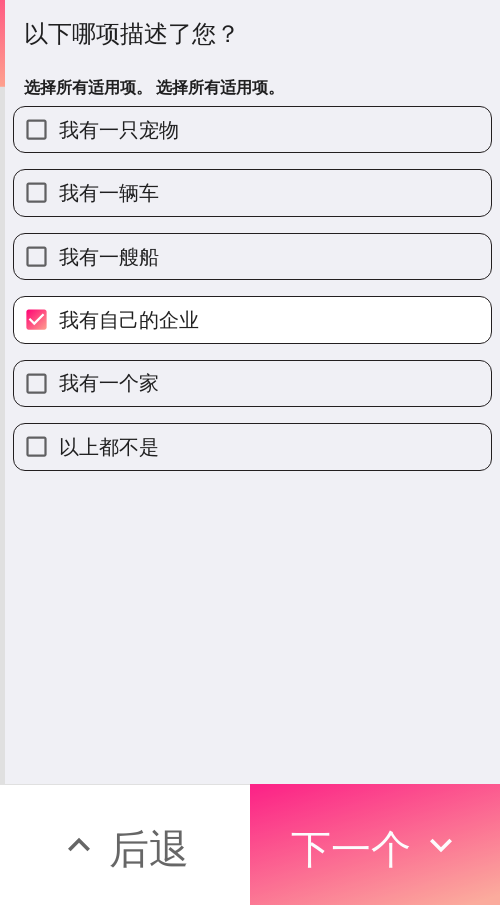 click on "下一个" at bounding box center [351, 848] 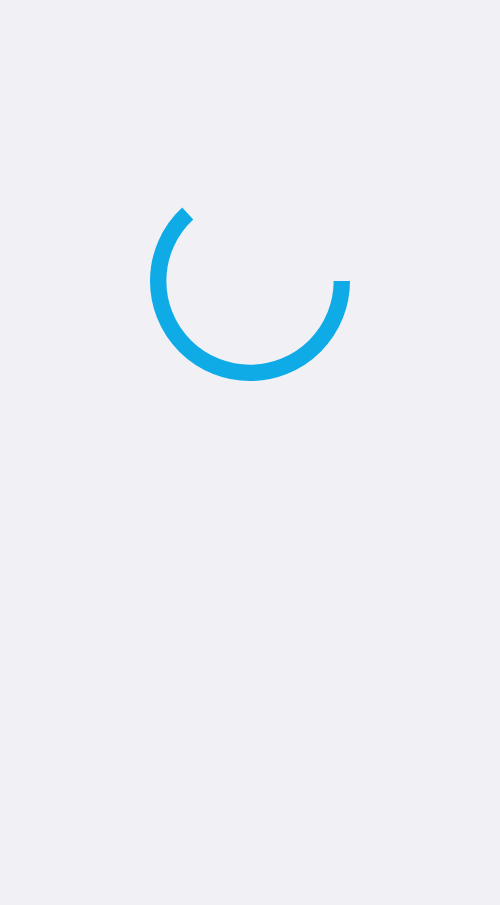 scroll, scrollTop: 0, scrollLeft: 0, axis: both 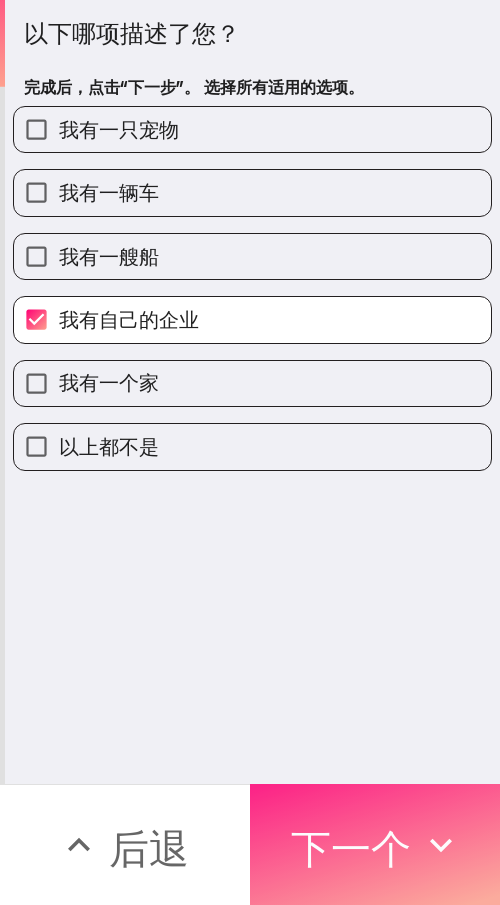 click on "下一个" at bounding box center [351, 845] 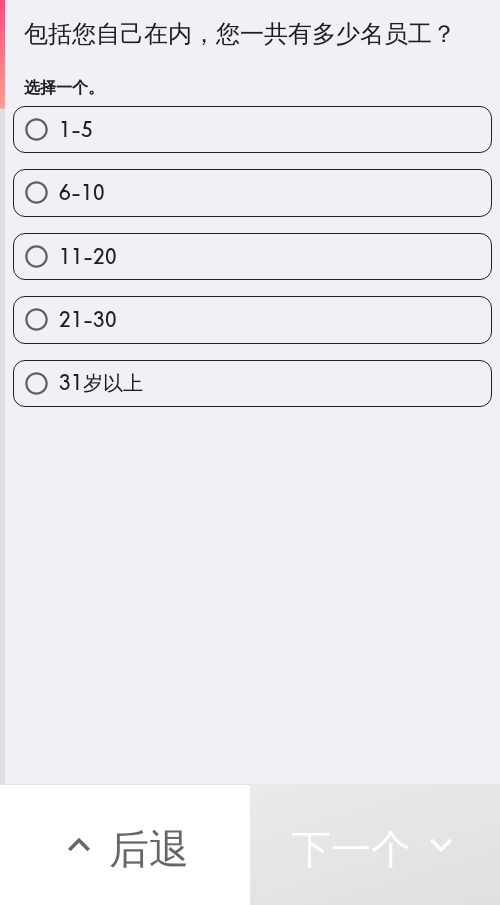 click on "21-30" at bounding box center [252, 319] 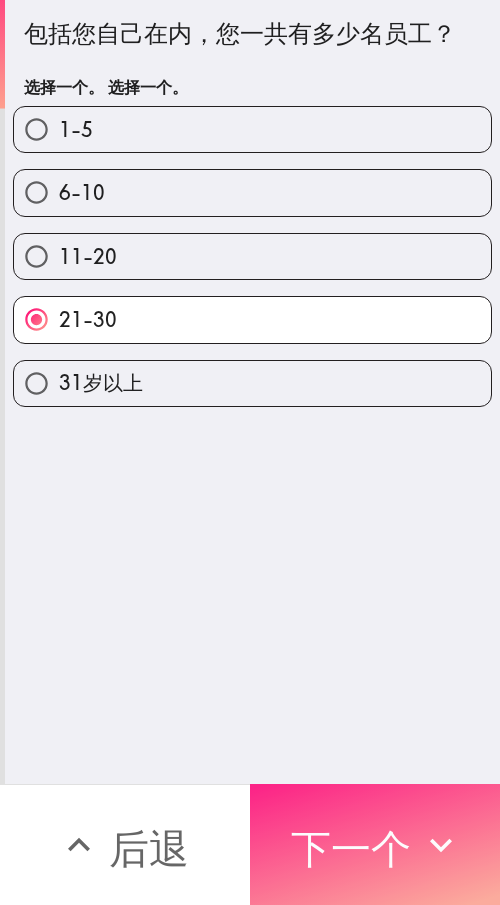 click on "下一个" at bounding box center [351, 848] 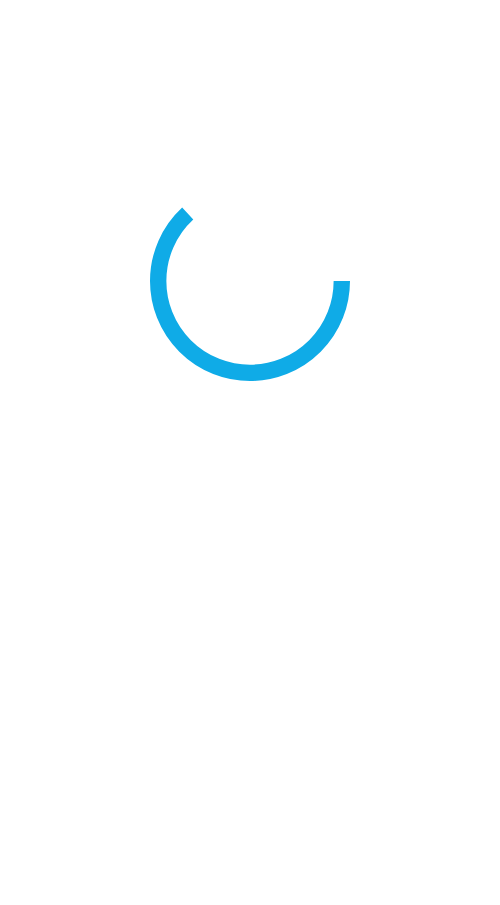 scroll, scrollTop: 0, scrollLeft: 0, axis: both 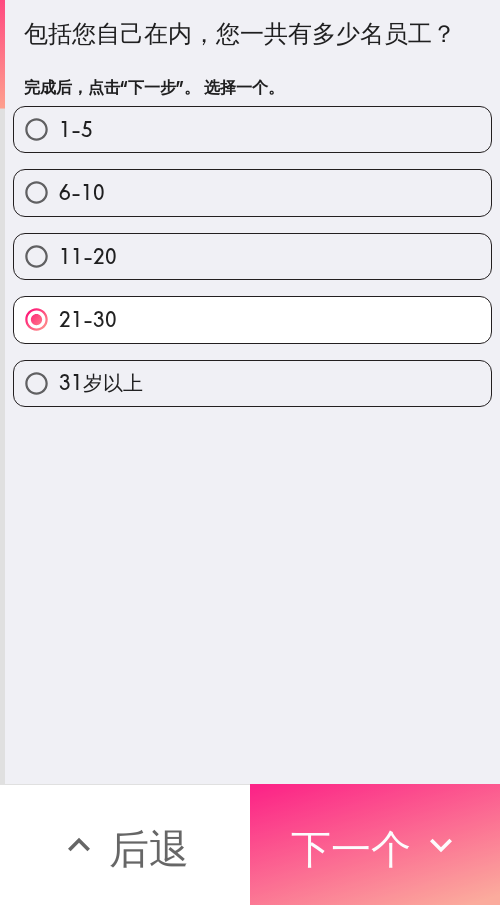 click 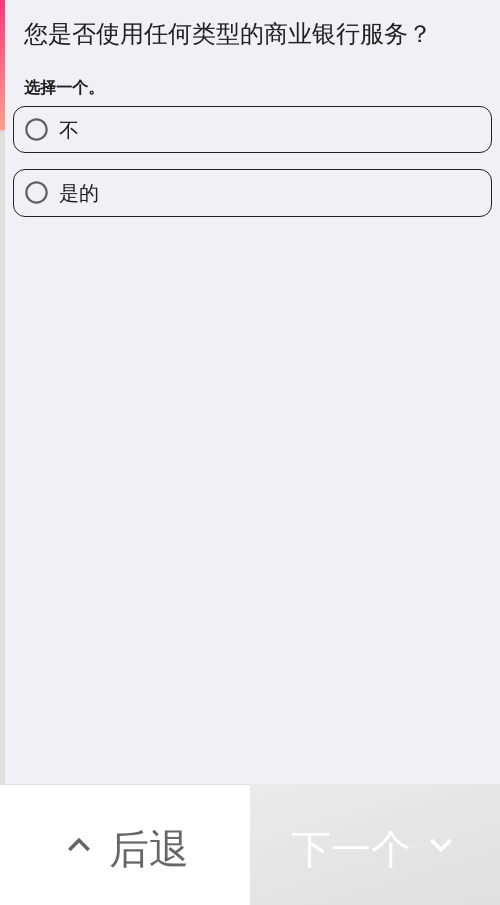 click on "是的" at bounding box center [79, 192] 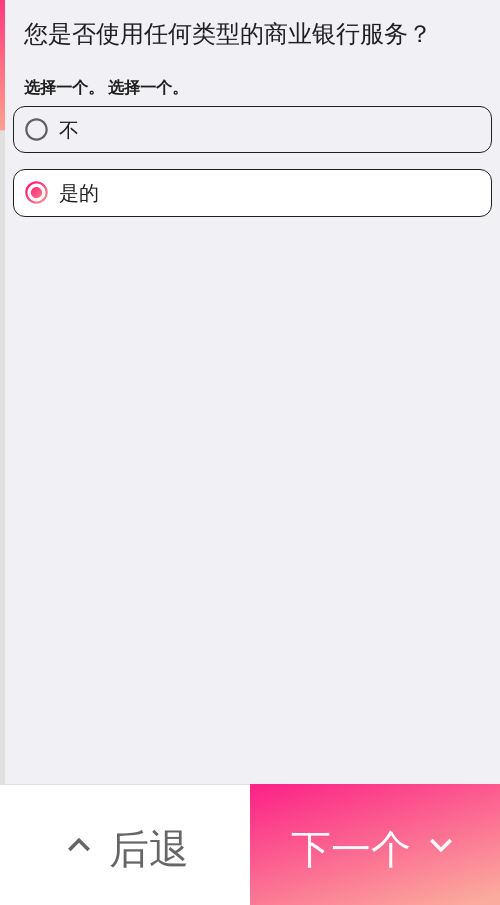 click on "下一个" at bounding box center (351, 848) 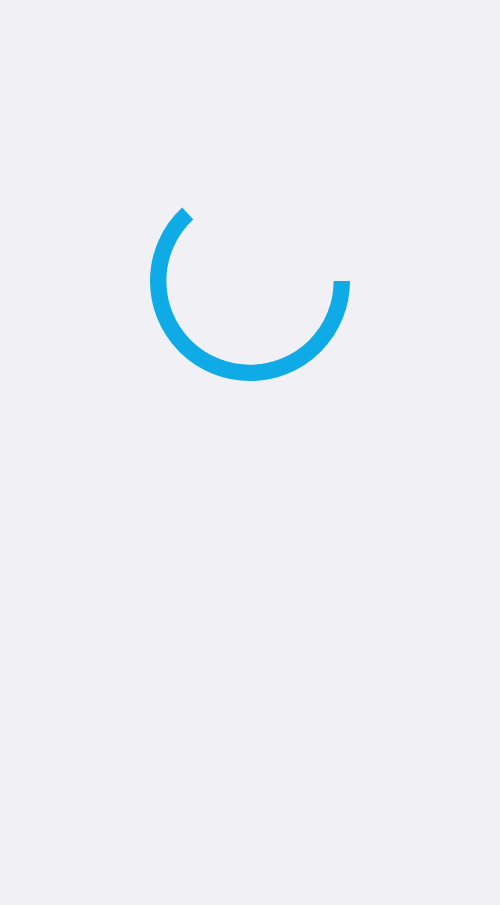 scroll, scrollTop: 0, scrollLeft: 0, axis: both 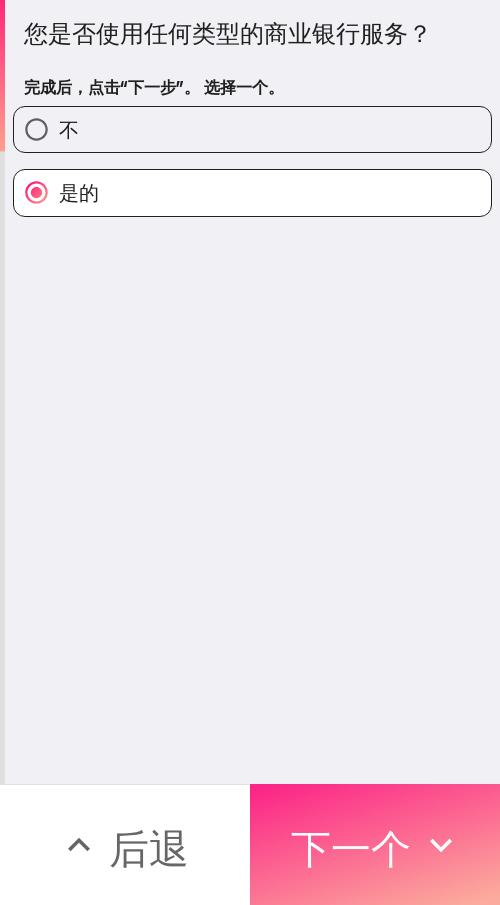 click on "下一个" at bounding box center (351, 848) 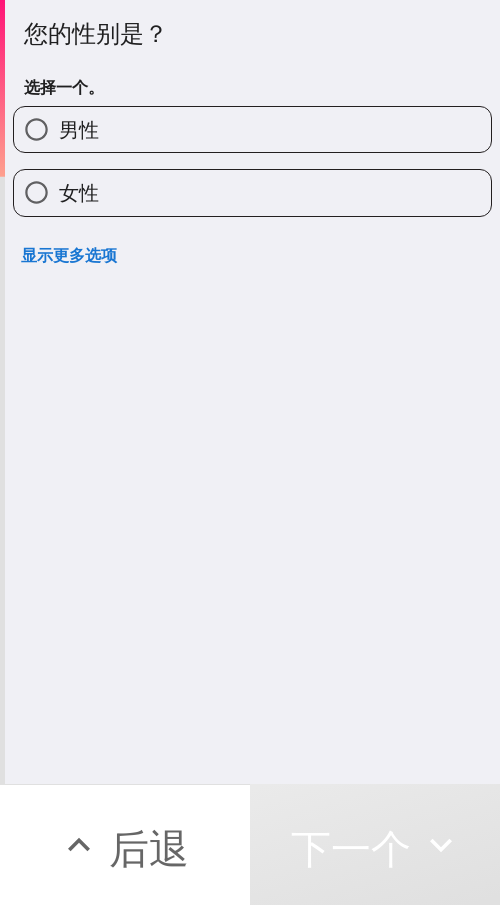 click on "女性" at bounding box center [252, 192] 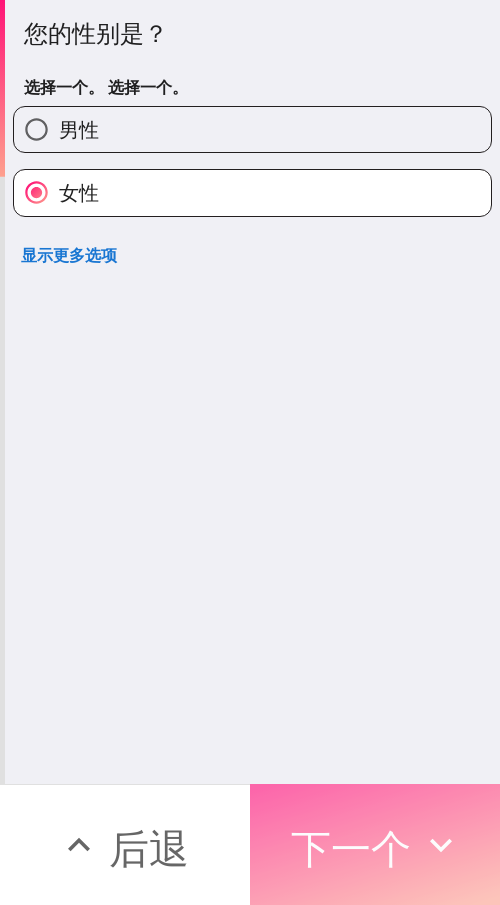 click on "下一个" at bounding box center [351, 845] 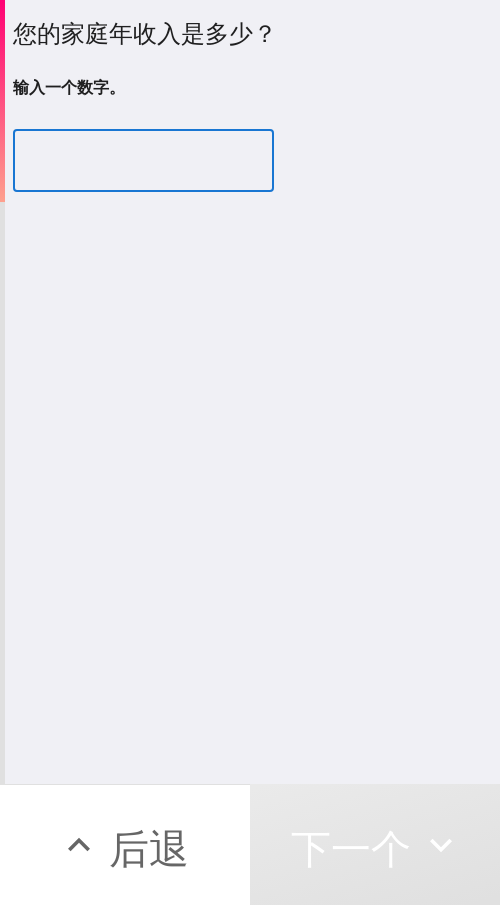 click at bounding box center (143, 161) 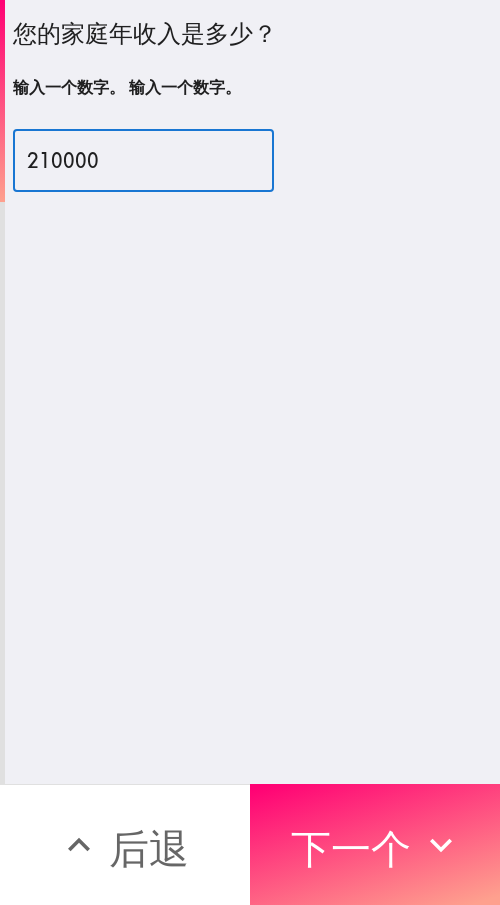 type on "210000" 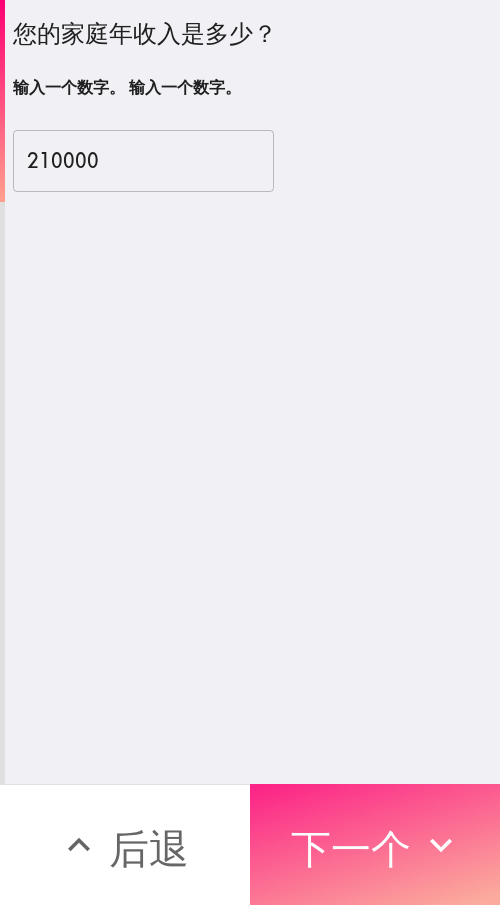 click on "下一个" at bounding box center (351, 848) 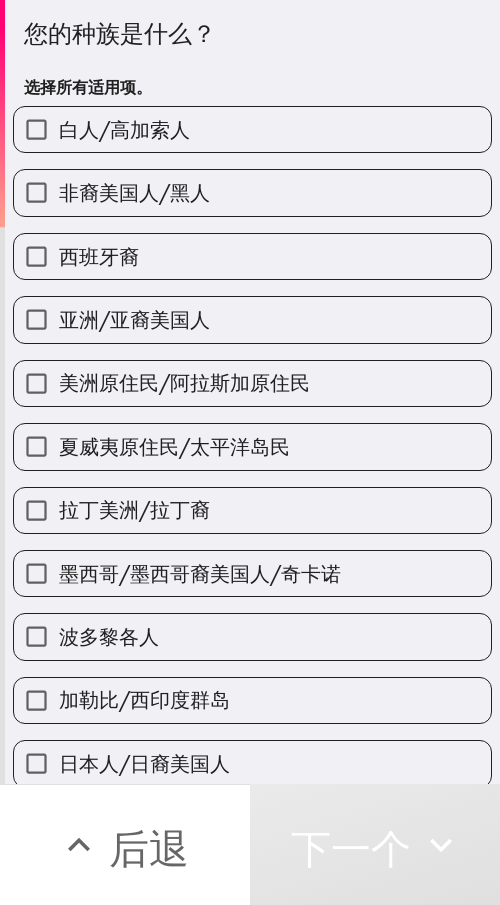 click on "白人/高加索人" at bounding box center (252, 129) 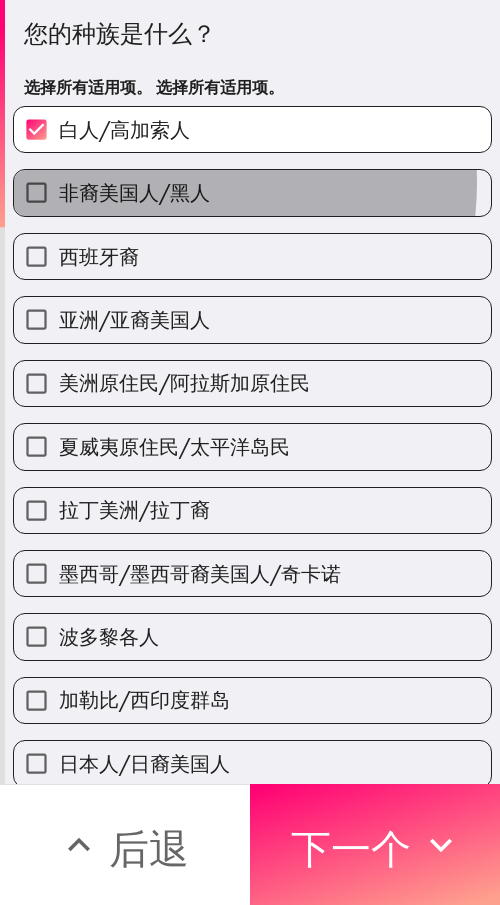 drag, startPoint x: 145, startPoint y: 182, endPoint x: 97, endPoint y: 201, distance: 51.62364 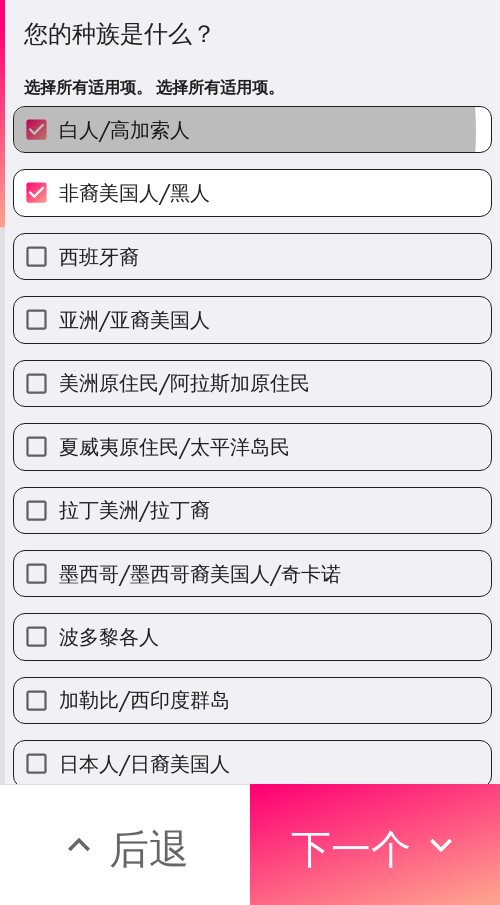 click on "白人/高加索人" at bounding box center [124, 129] 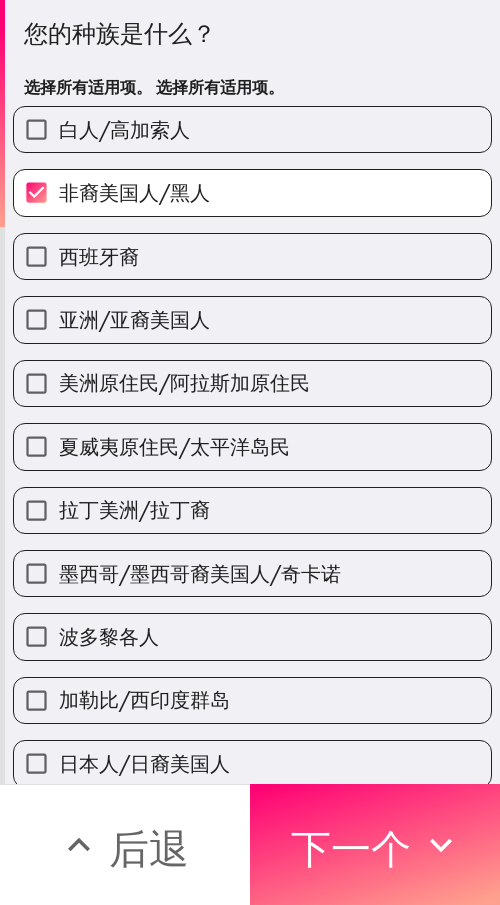 click on "非裔美国人/黑人" at bounding box center (252, 192) 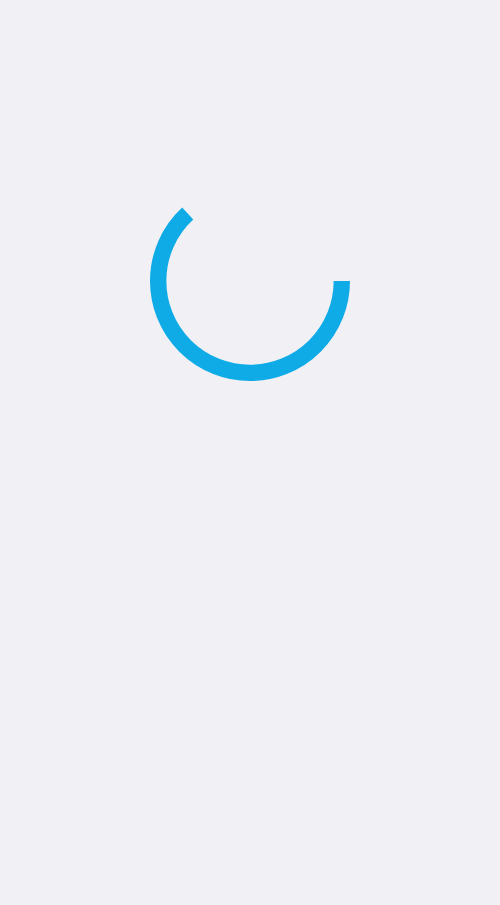 scroll, scrollTop: 0, scrollLeft: 0, axis: both 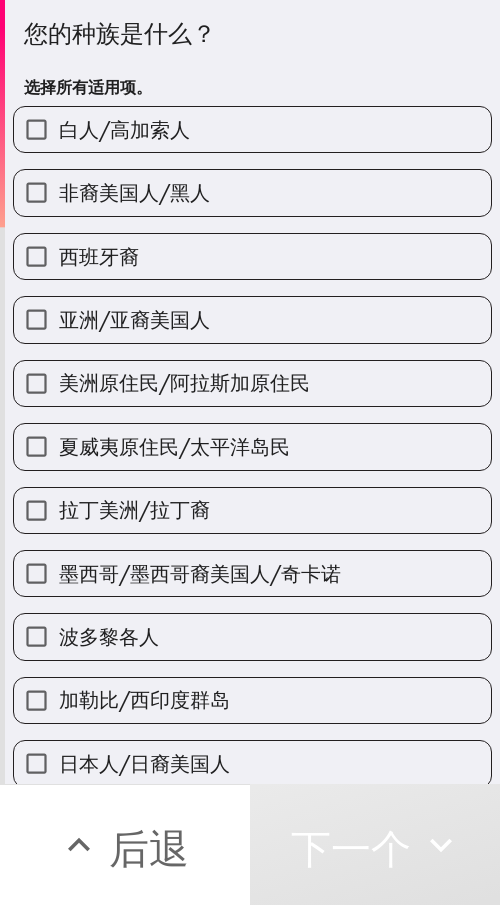 click on "白人/高加索人" at bounding box center [124, 129] 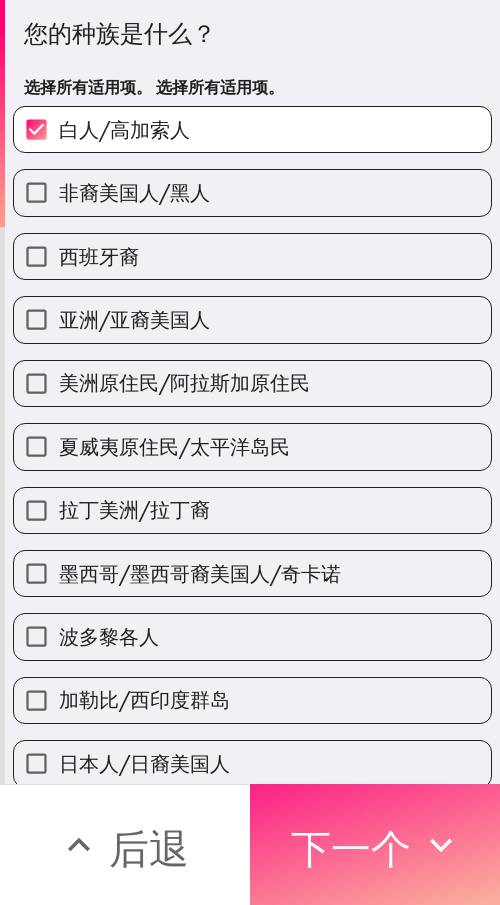 click on "下一个" at bounding box center (351, 848) 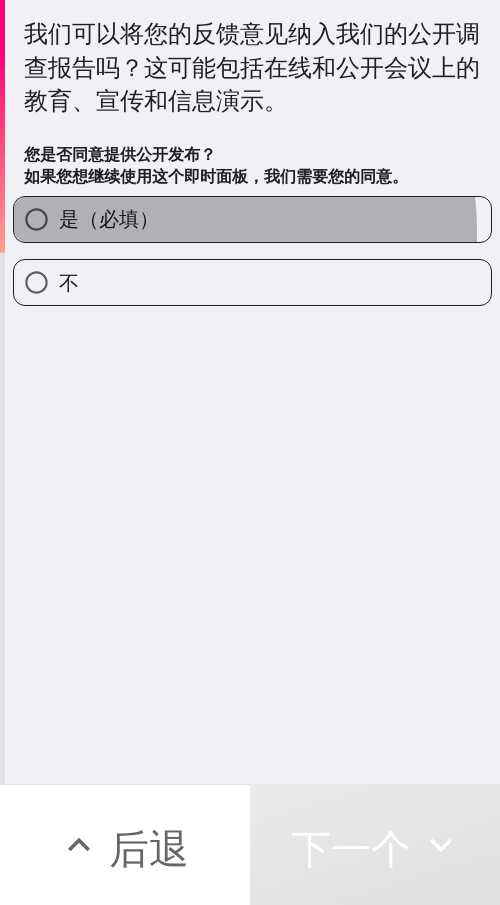 click on "是（必填）" at bounding box center (252, 219) 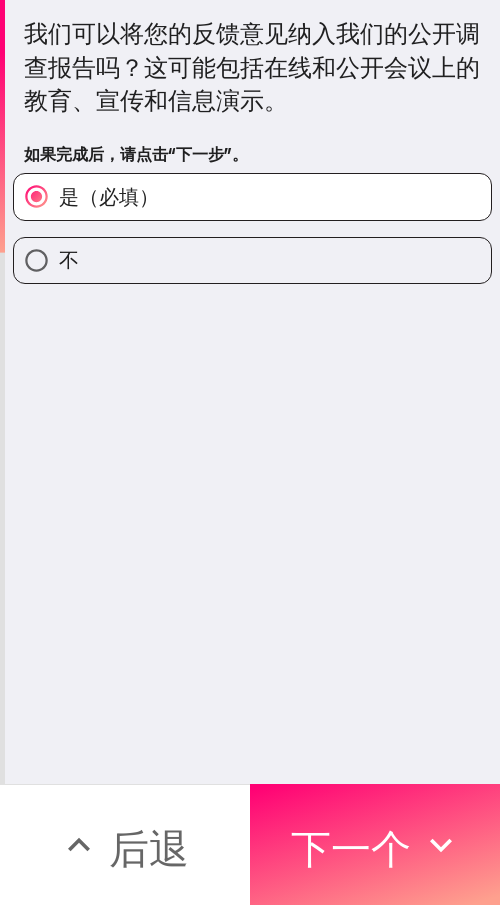 scroll, scrollTop: 0, scrollLeft: 0, axis: both 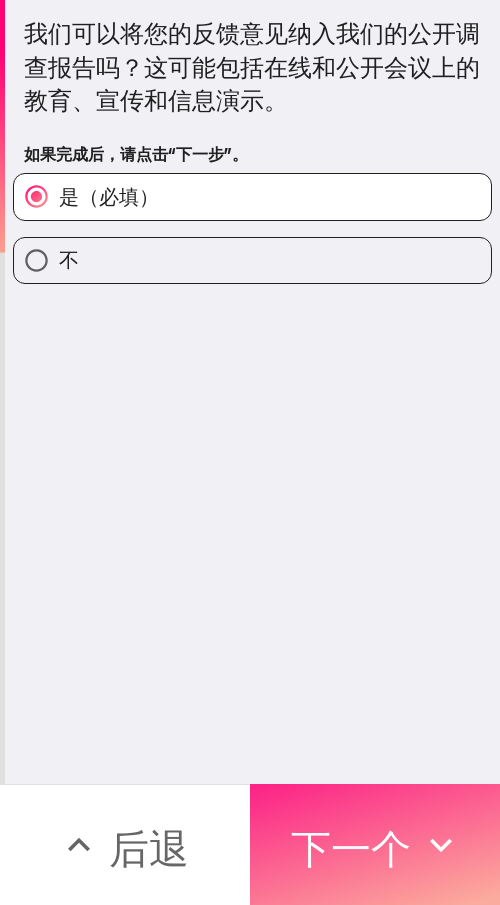 drag, startPoint x: 0, startPoint y: 0, endPoint x: 412, endPoint y: 816, distance: 914.1116 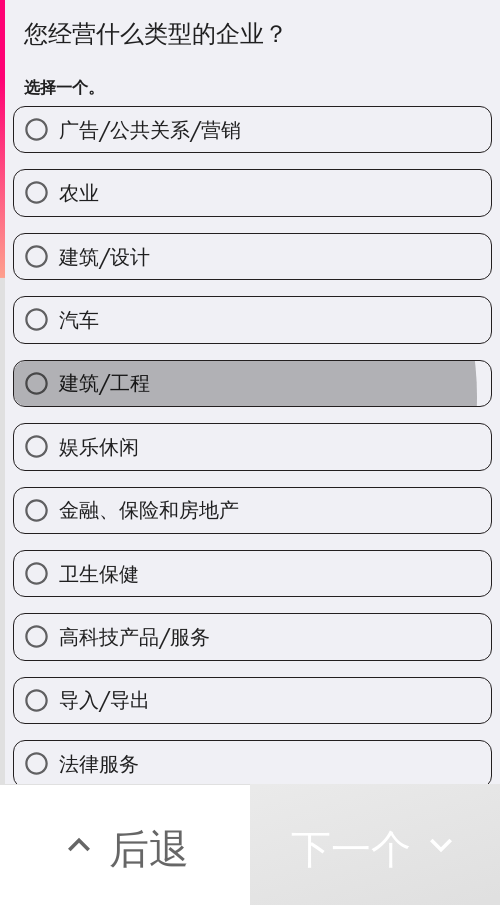 click on "建筑/工程" at bounding box center (252, 383) 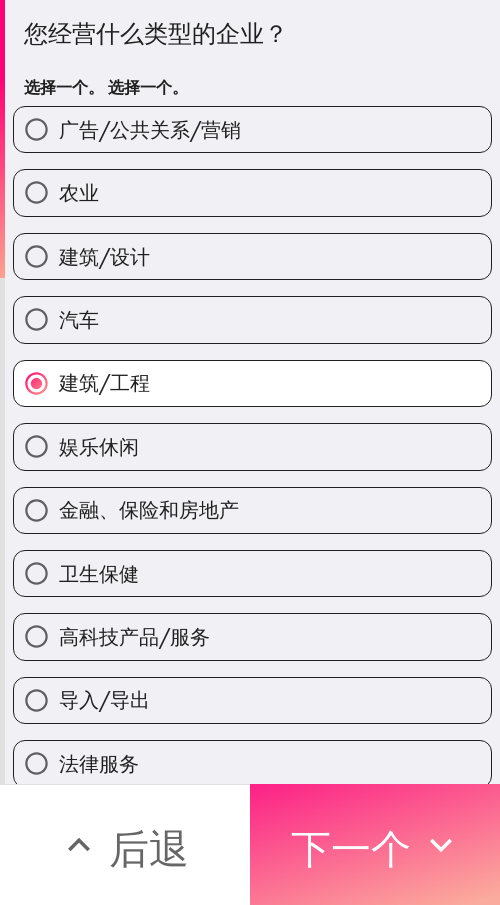 click on "下一个" at bounding box center [351, 848] 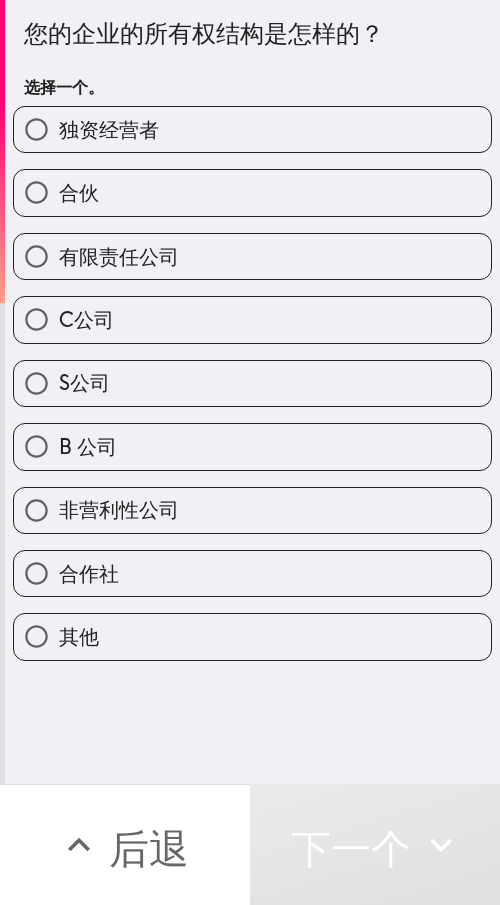 click on "独资经营者" at bounding box center [109, 129] 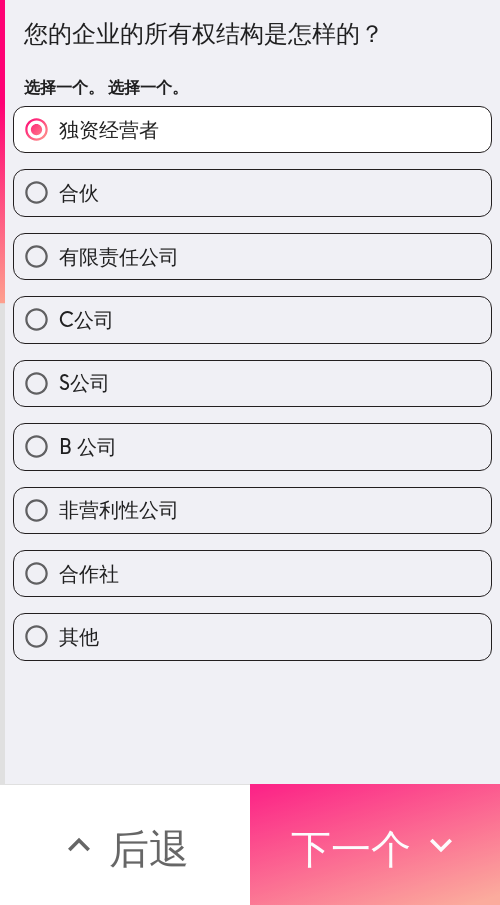 click 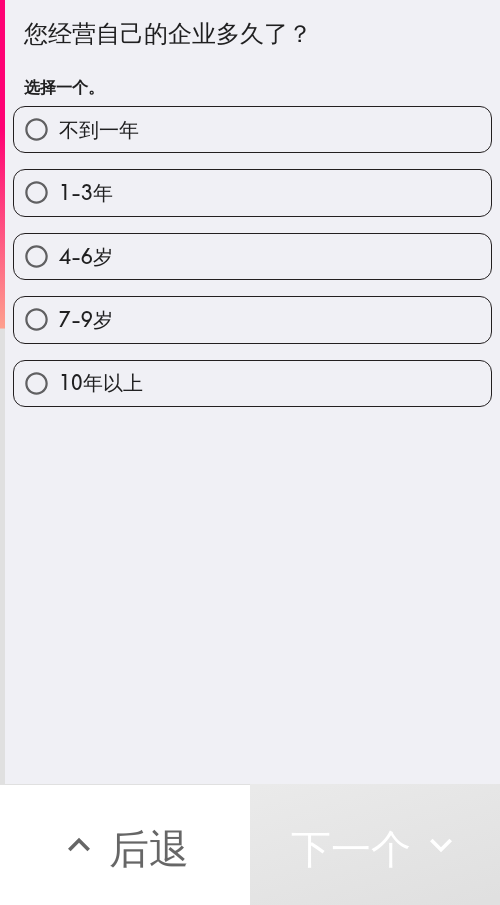 click on "7-9岁" at bounding box center (252, 319) 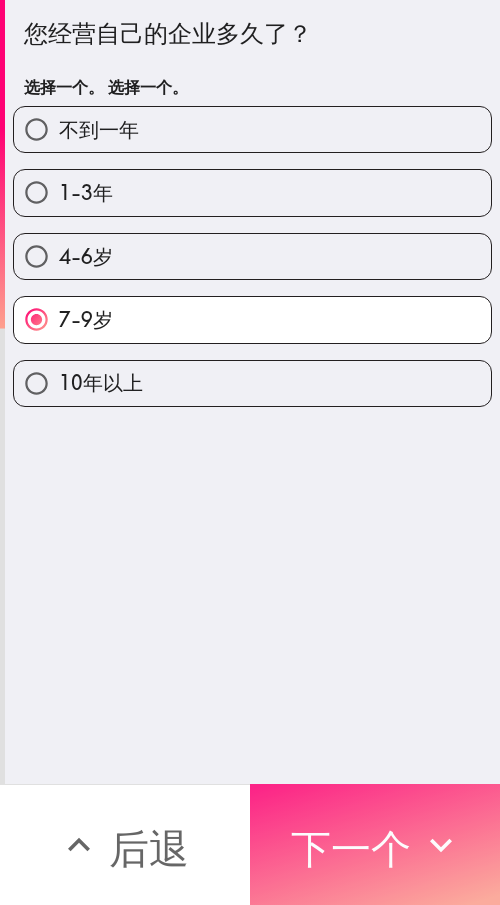 click on "下一个" at bounding box center [351, 848] 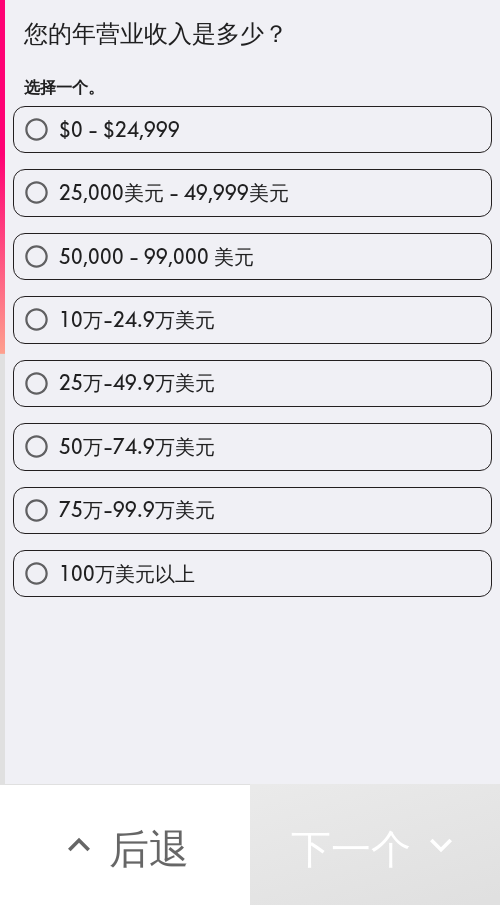 type 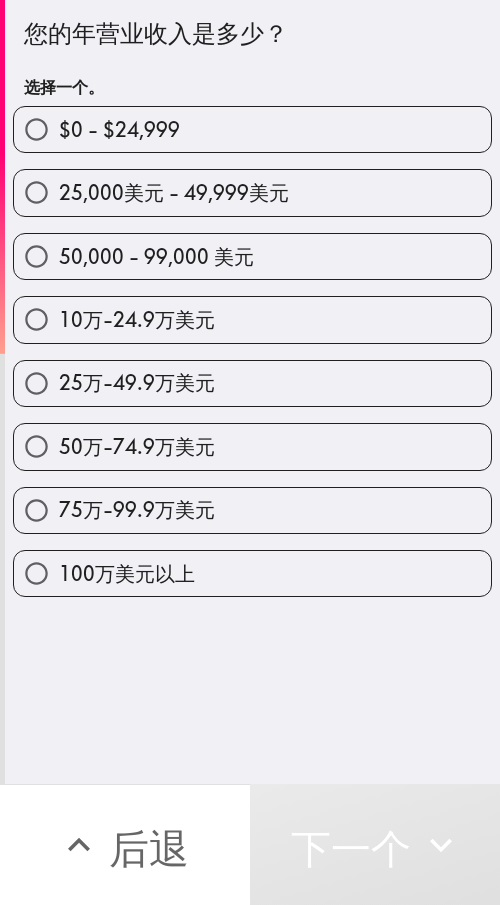 click on "25万-49.9万美元" at bounding box center (252, 383) 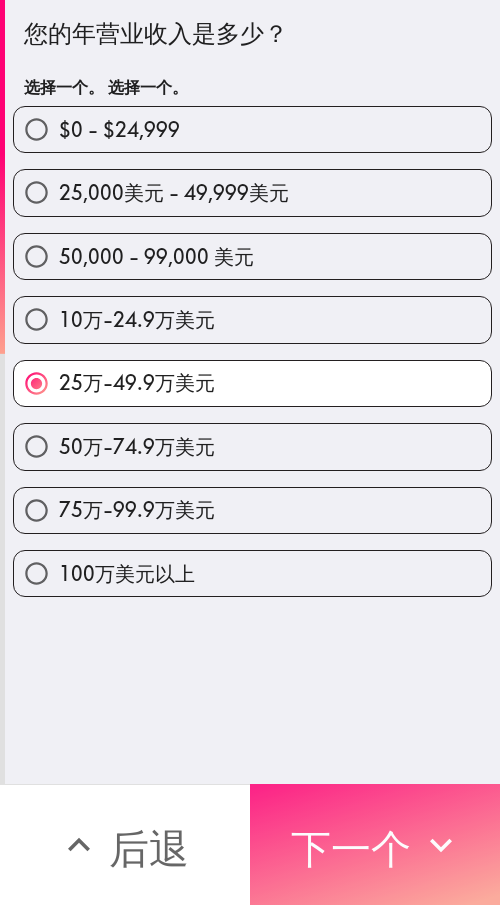 click on "下一个" at bounding box center [375, 844] 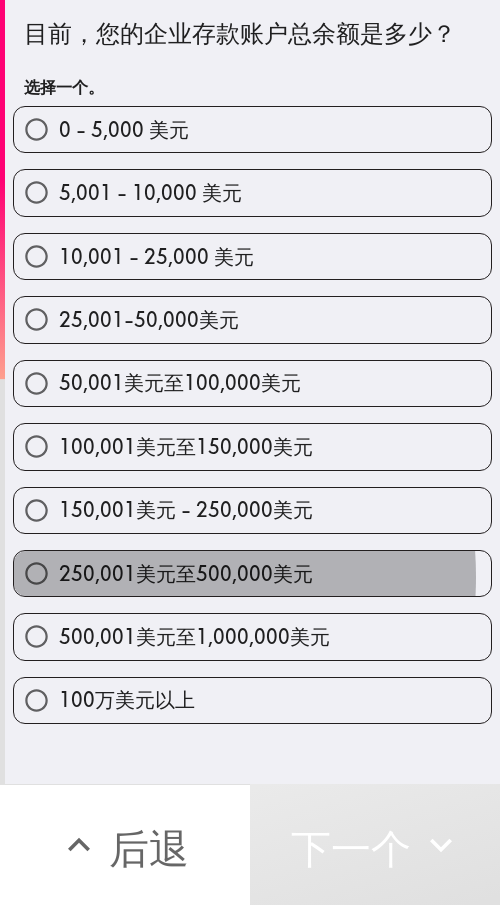 click on "250,001美元至500,000美元" at bounding box center [186, 573] 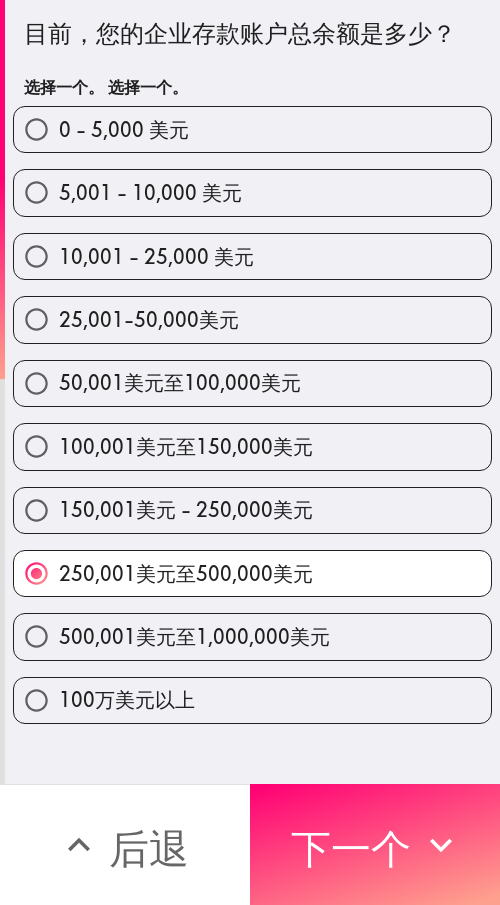 click on "150,001美元 - 250,000美元" at bounding box center (186, 509) 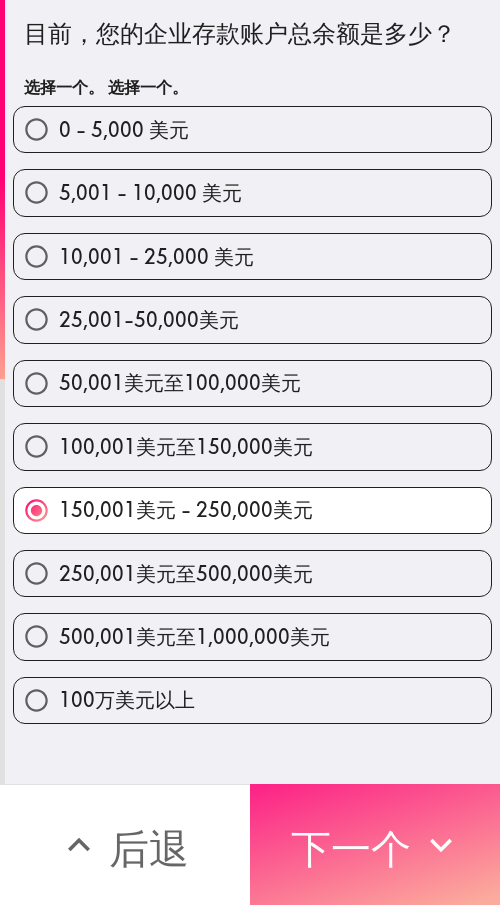 click 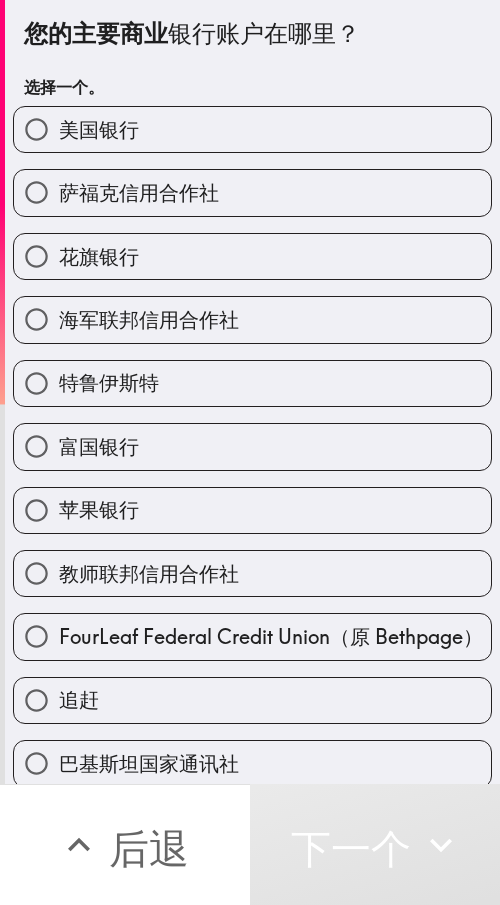 drag, startPoint x: 146, startPoint y: 263, endPoint x: 117, endPoint y: 300, distance: 47.010635 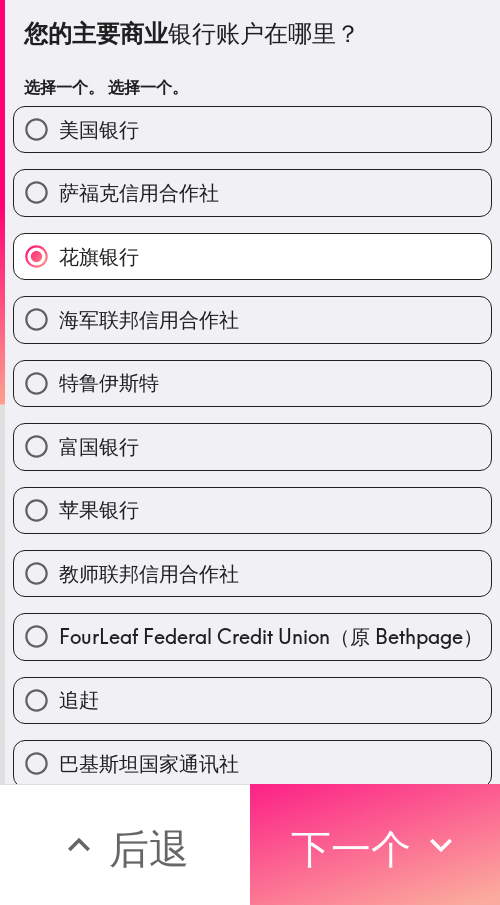 click on "下一个" at bounding box center [351, 848] 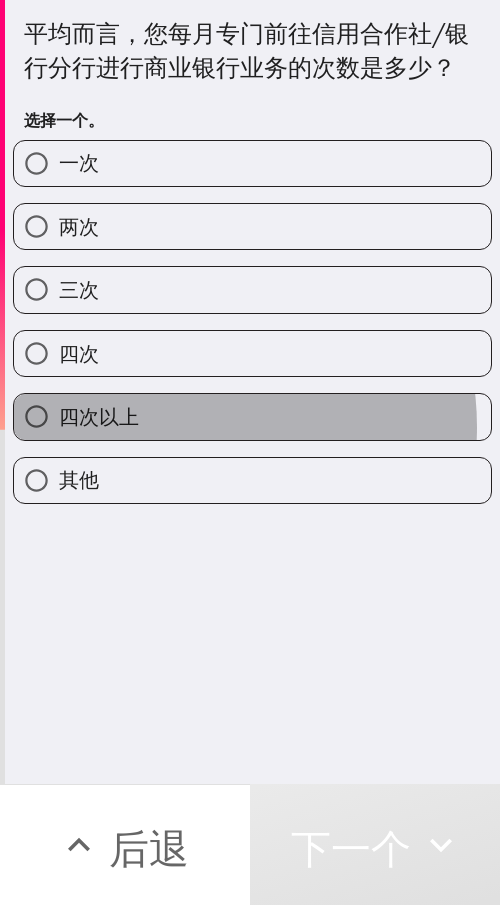 click on "四次以上" at bounding box center [252, 416] 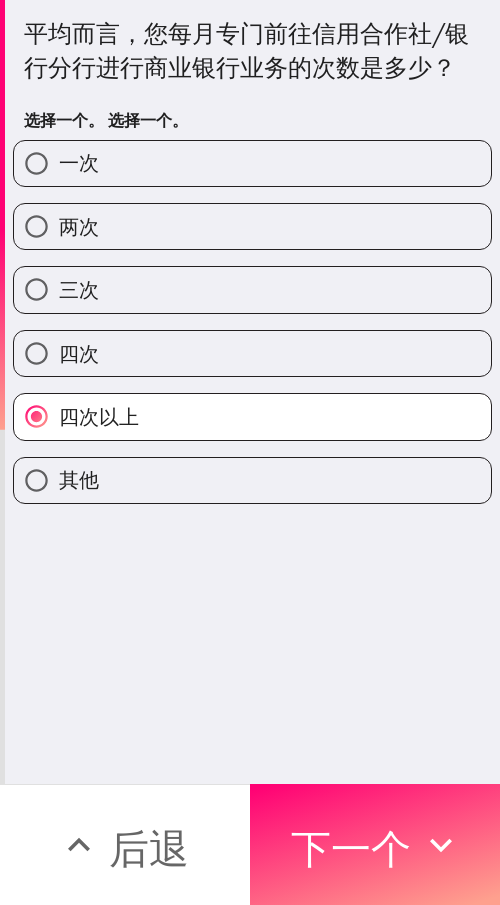 click on "三次" at bounding box center [252, 289] 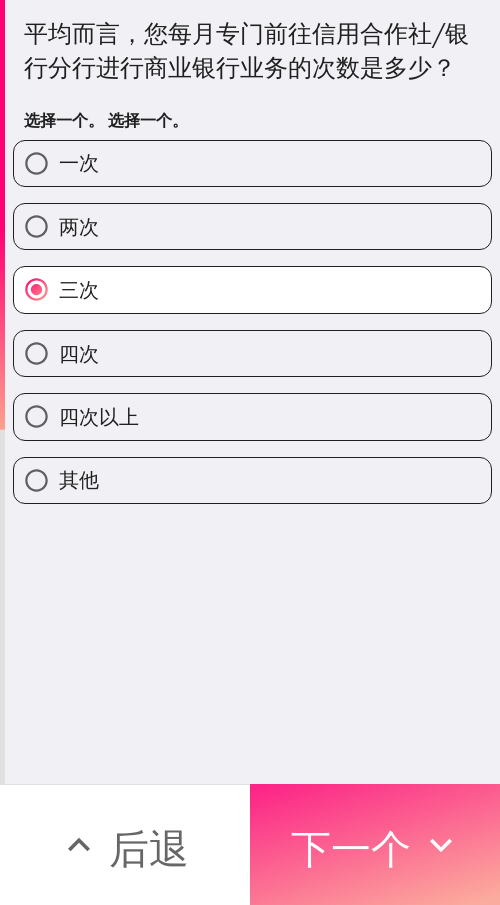 click on "下一个" at bounding box center (351, 848) 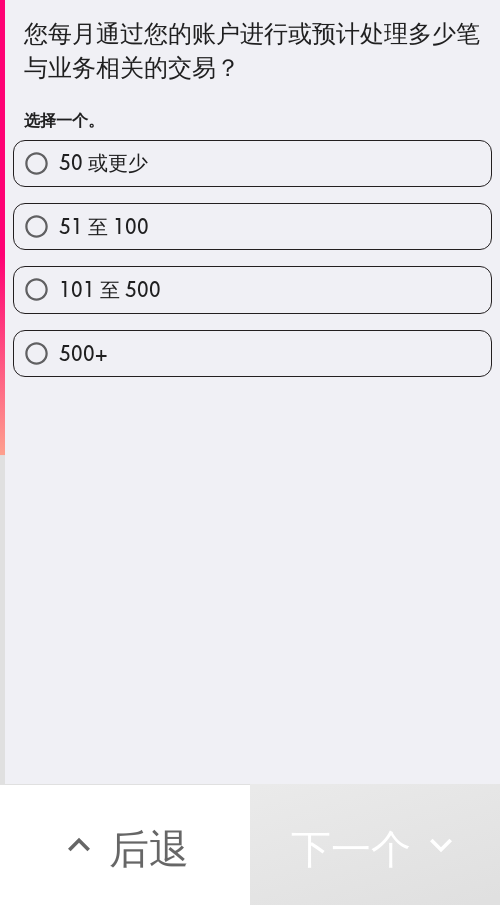 click on "50 或更少" at bounding box center (252, 163) 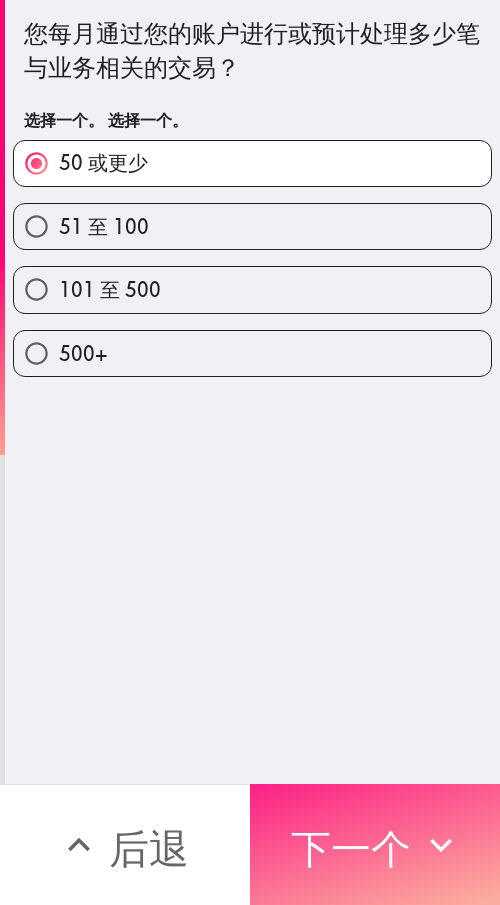 click 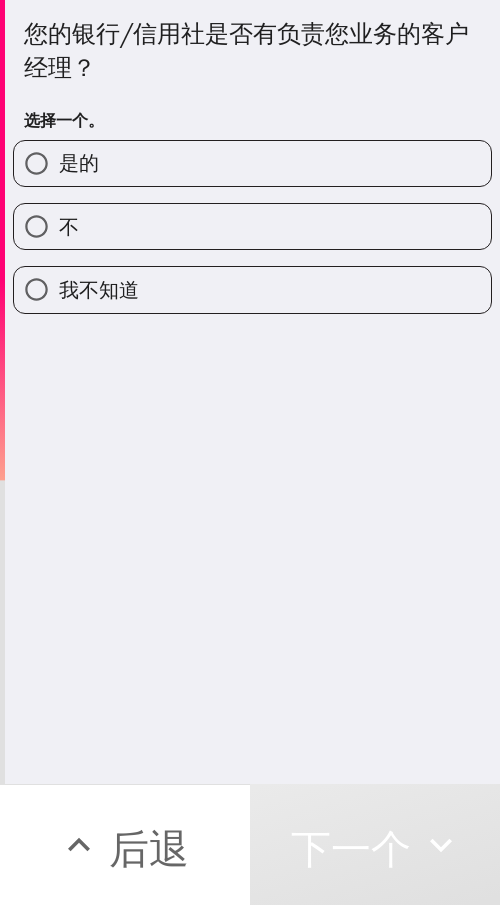 click on "是的" at bounding box center [252, 163] 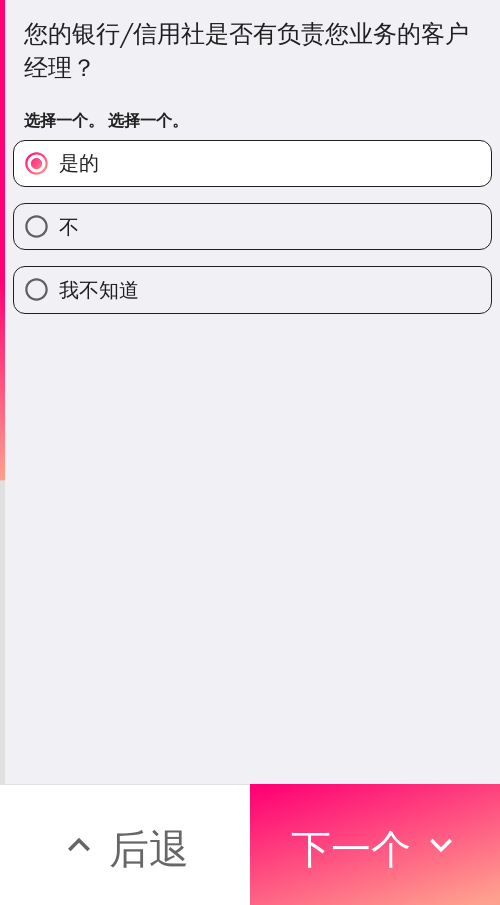 click on "不" at bounding box center (252, 226) 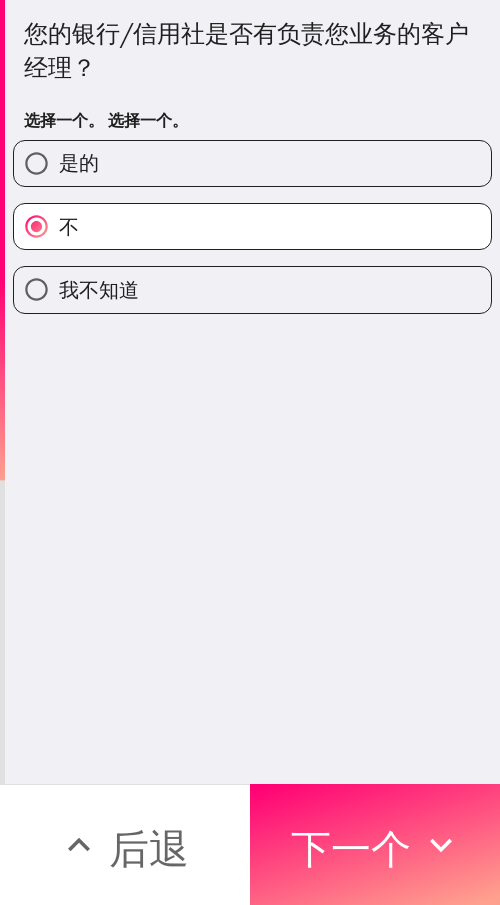 click on "是的" at bounding box center [252, 163] 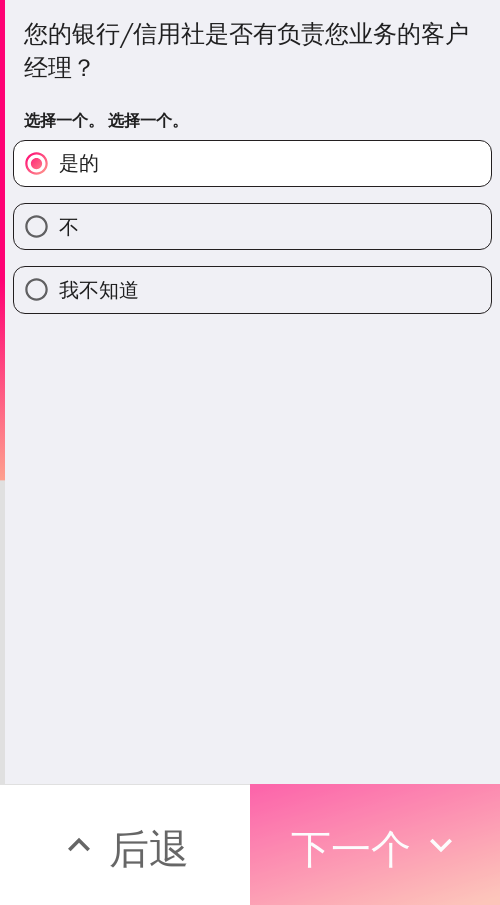 click on "下一个" at bounding box center [351, 848] 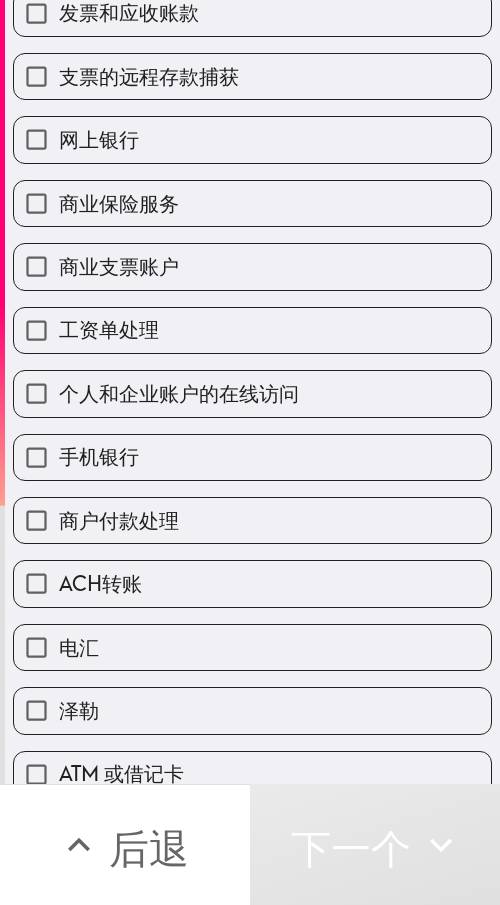 scroll, scrollTop: 100, scrollLeft: 0, axis: vertical 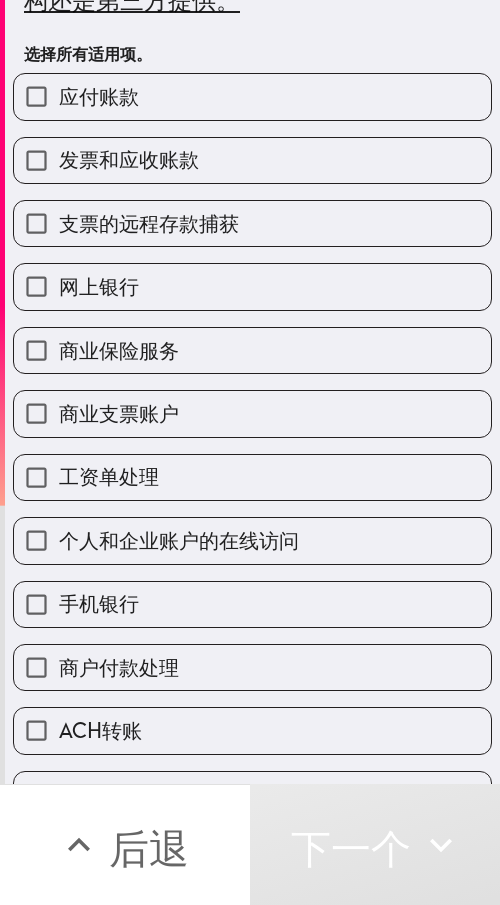 click on "网上银行" at bounding box center [252, 286] 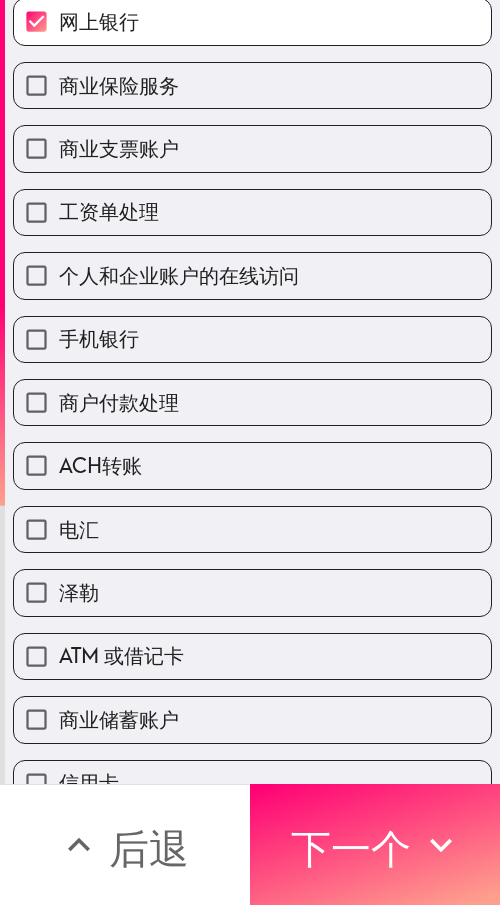 scroll, scrollTop: 405, scrollLeft: 0, axis: vertical 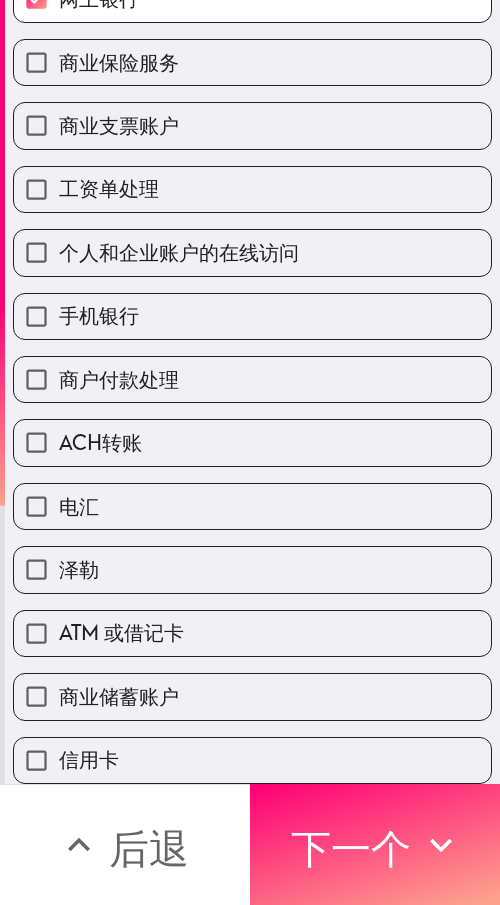 click on "个人和企业账户的在线访问" at bounding box center [179, 252] 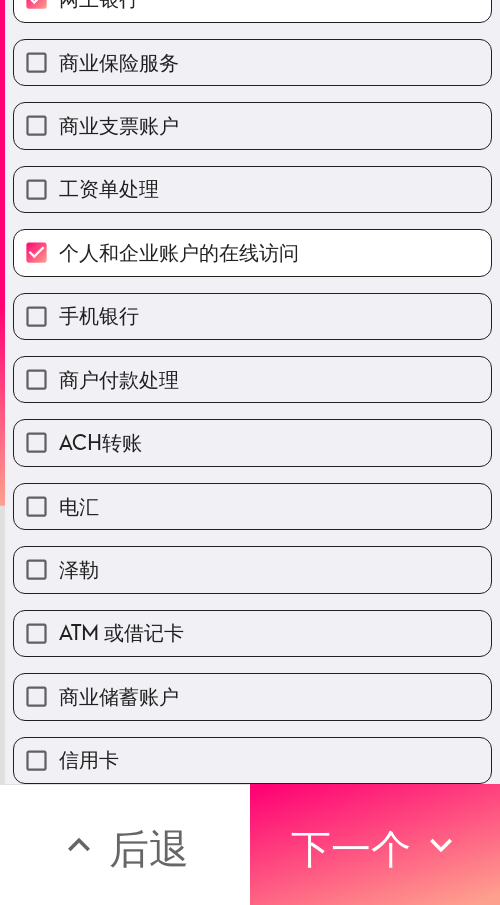 click on "ATM 或借记卡" at bounding box center (121, 632) 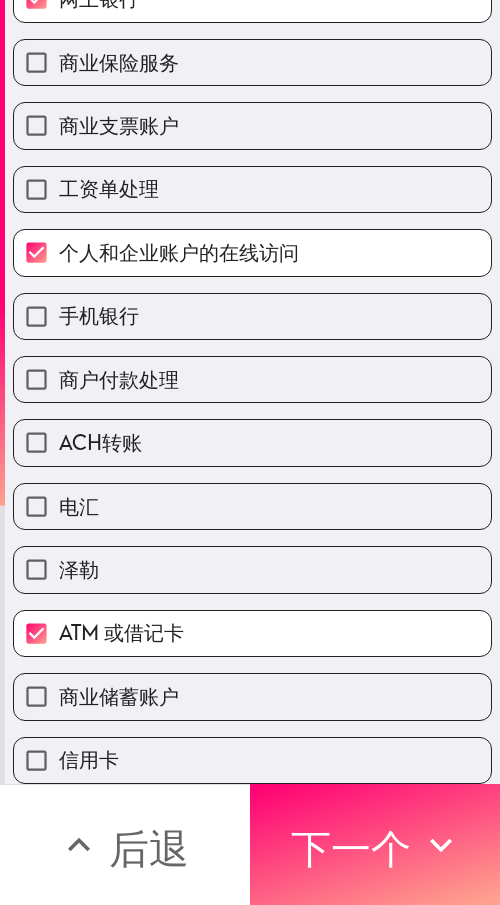 click on "商业储蓄账户" at bounding box center [119, 696] 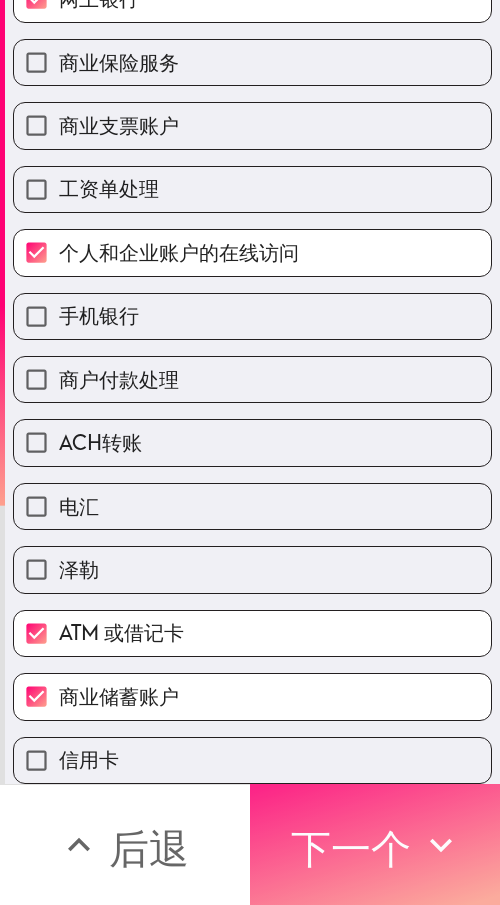 click 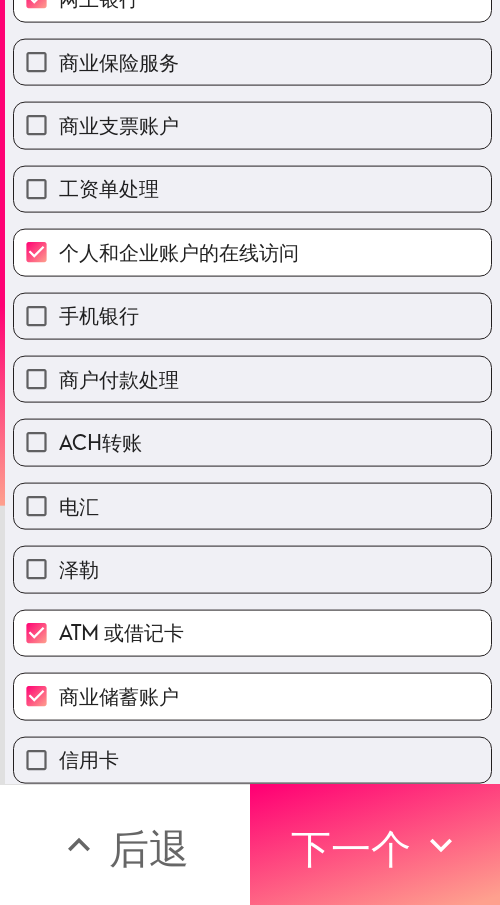 scroll, scrollTop: 43, scrollLeft: 0, axis: vertical 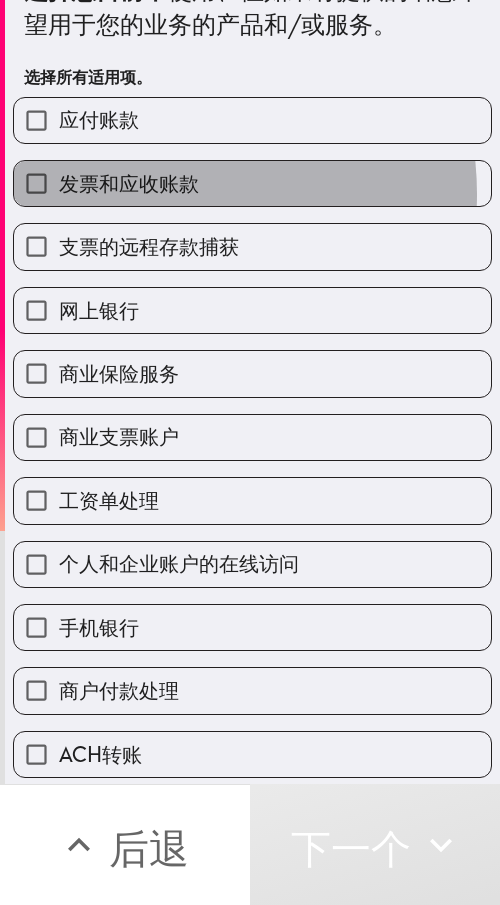 click on "发票和应收账款" at bounding box center (129, 183) 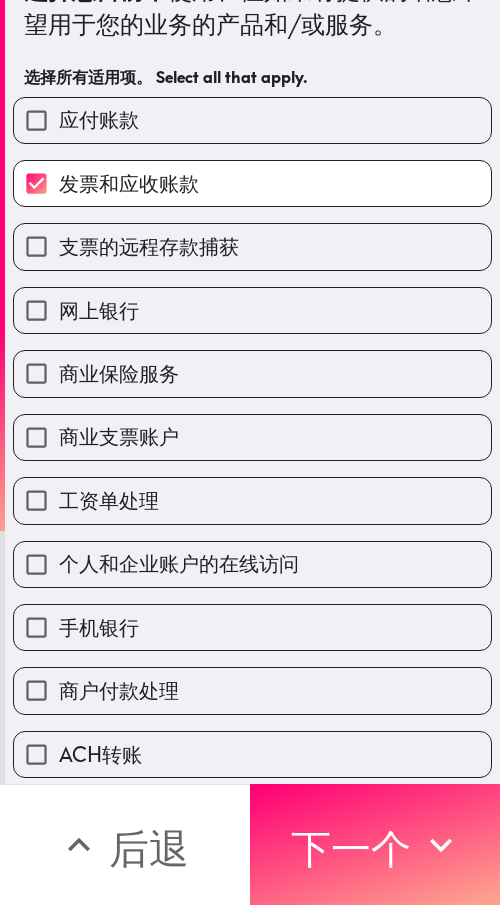 click on "商业保险服务" at bounding box center [119, 373] 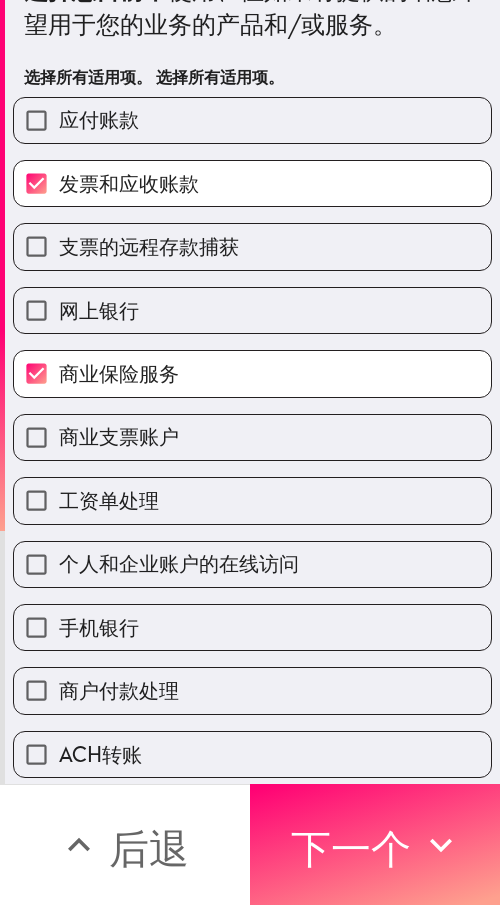 click on "商业支票账户" at bounding box center (252, 437) 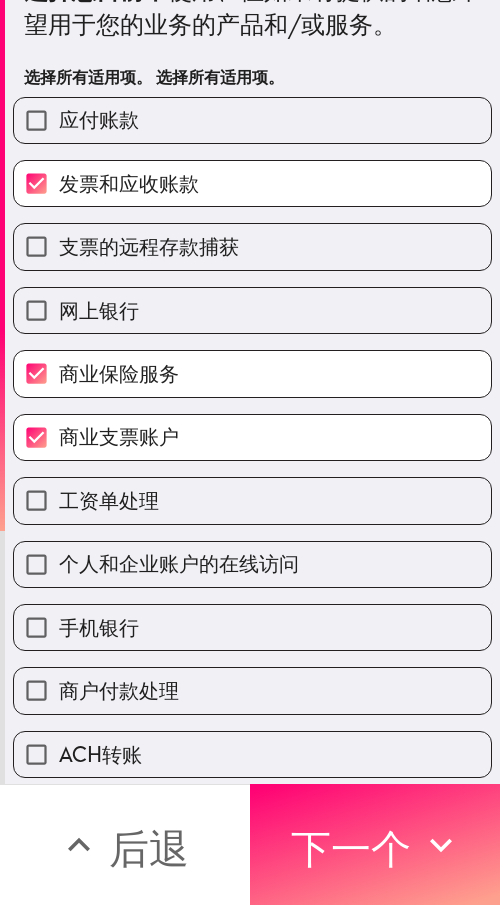 click on "工资单处理" at bounding box center (252, 500) 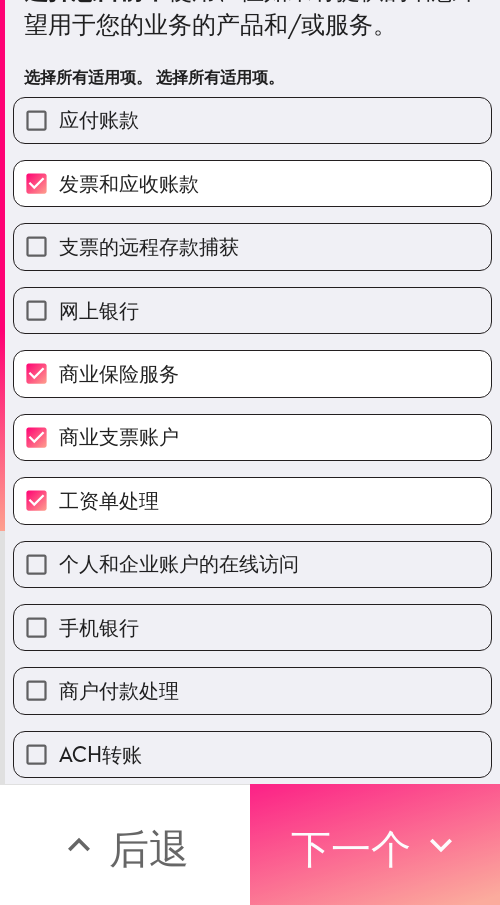 click on "下一个" at bounding box center (351, 848) 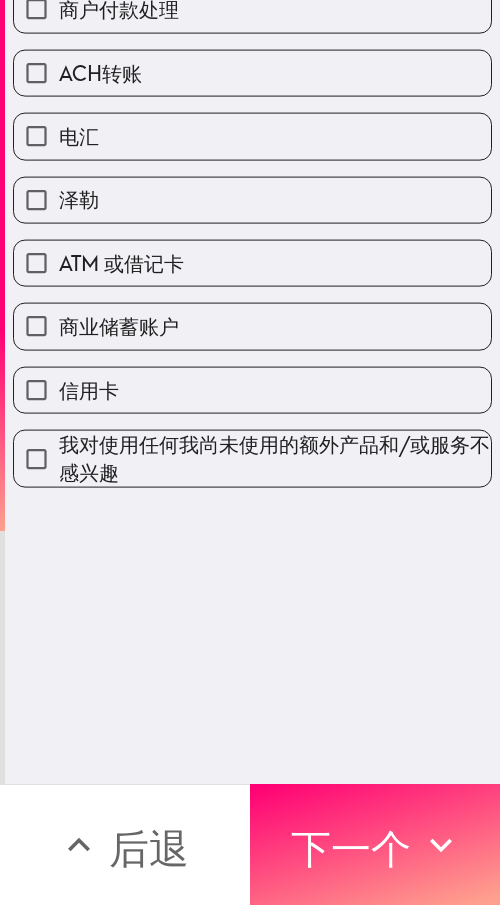 scroll, scrollTop: 0, scrollLeft: 0, axis: both 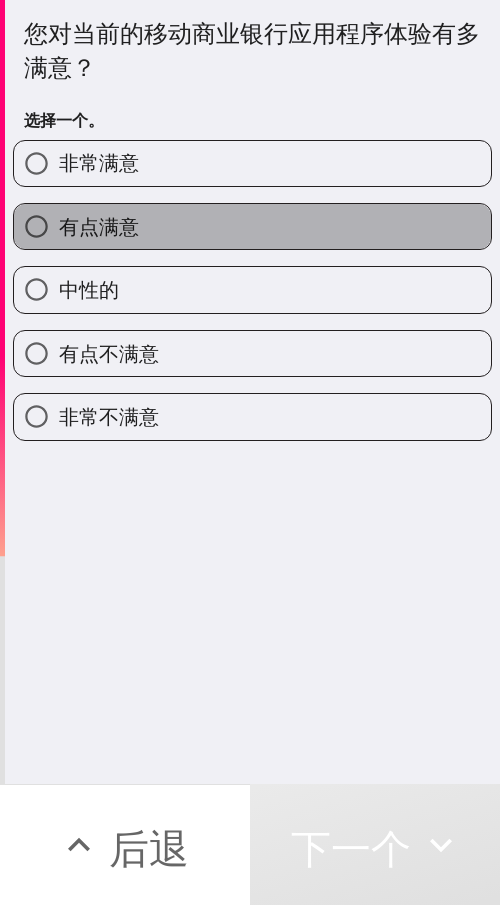 click on "有点满意" at bounding box center [252, 226] 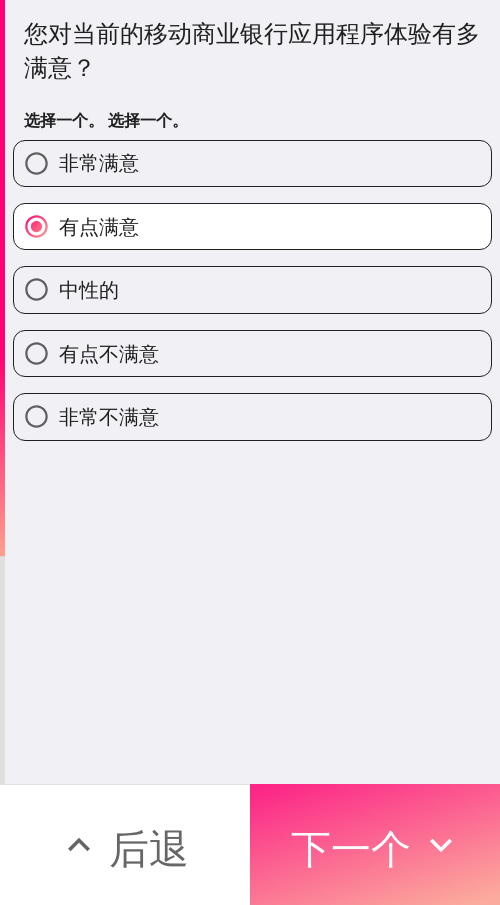 click on "下一个" at bounding box center [351, 848] 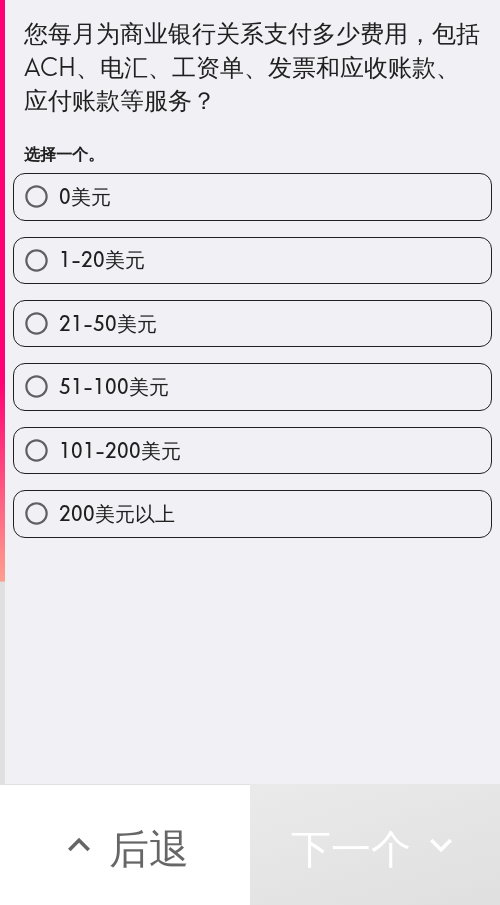 click on "101-200美元" at bounding box center [120, 450] 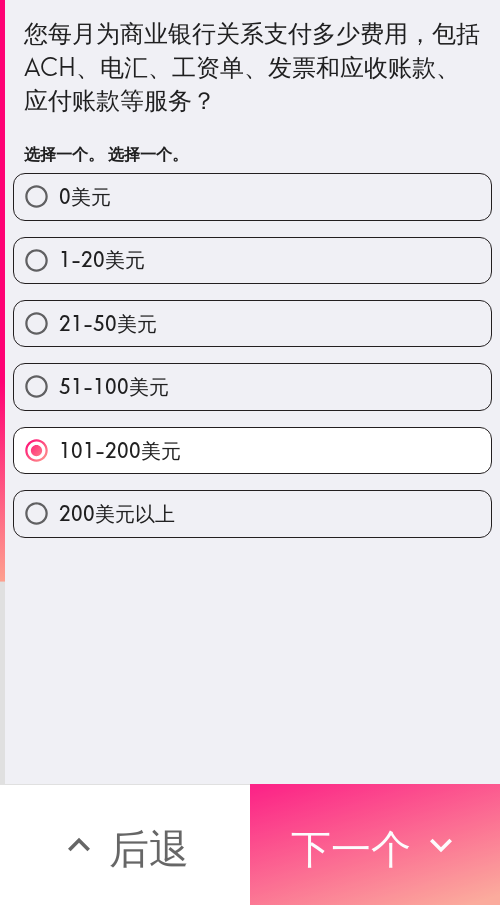 click on "下一个" at bounding box center [351, 848] 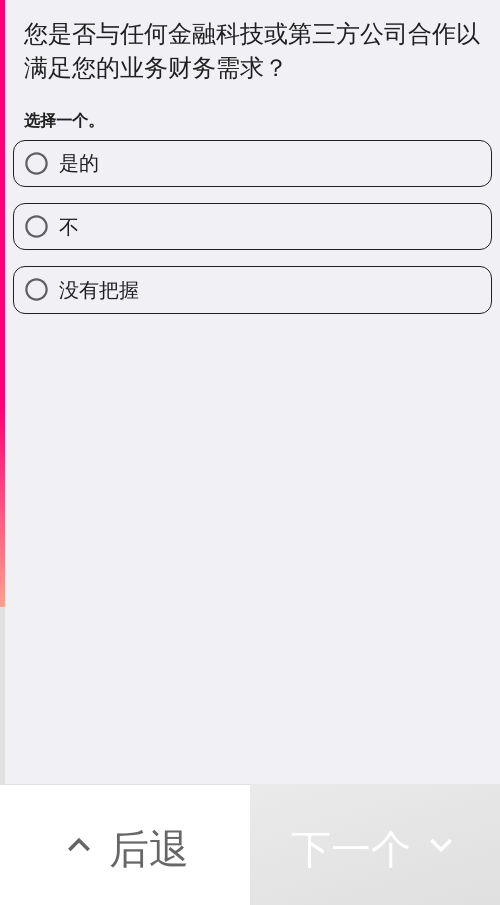 click on "是的" at bounding box center (252, 163) 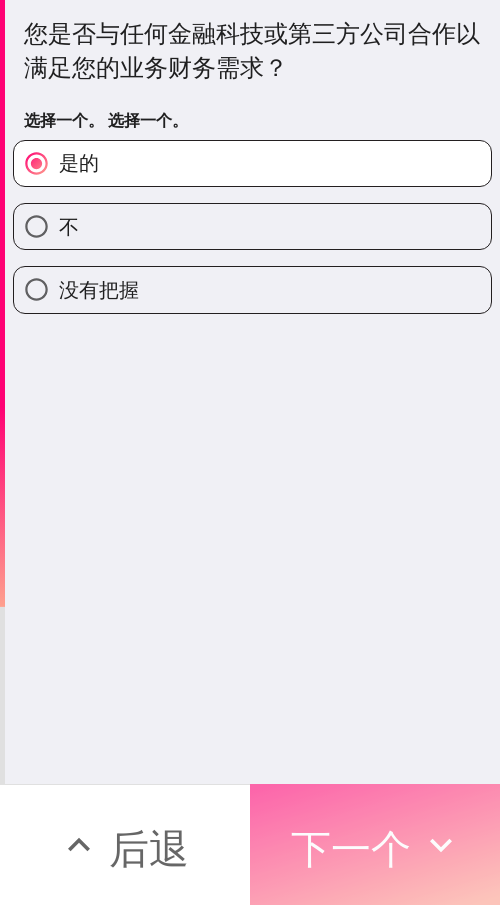 click on "下一个" at bounding box center [351, 848] 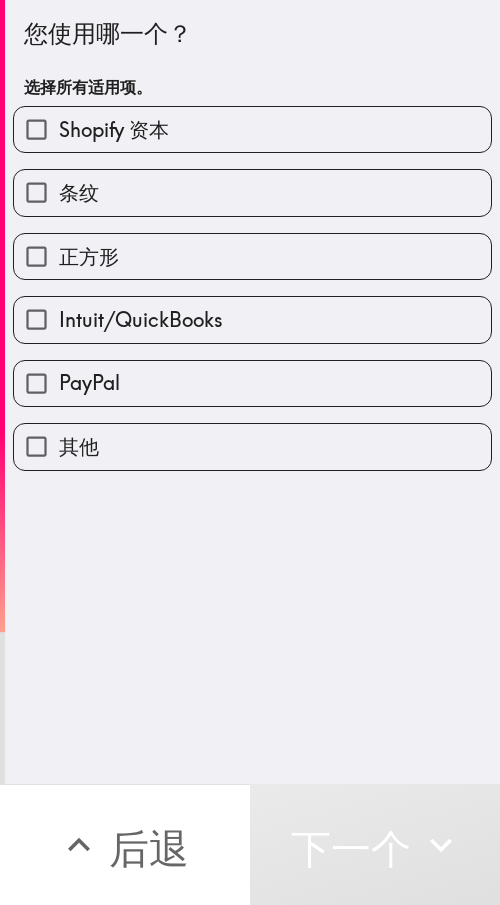 click on "条纹" at bounding box center (252, 192) 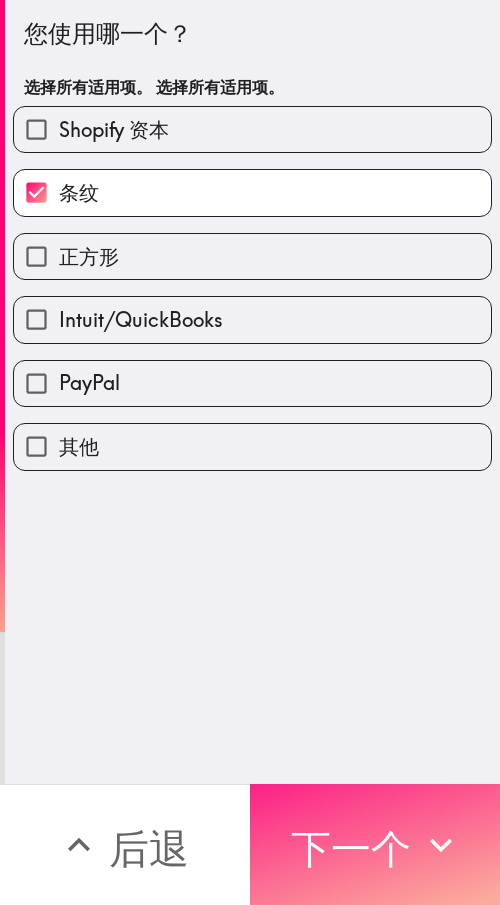 drag, startPoint x: 348, startPoint y: 830, endPoint x: 329, endPoint y: 824, distance: 19.924858 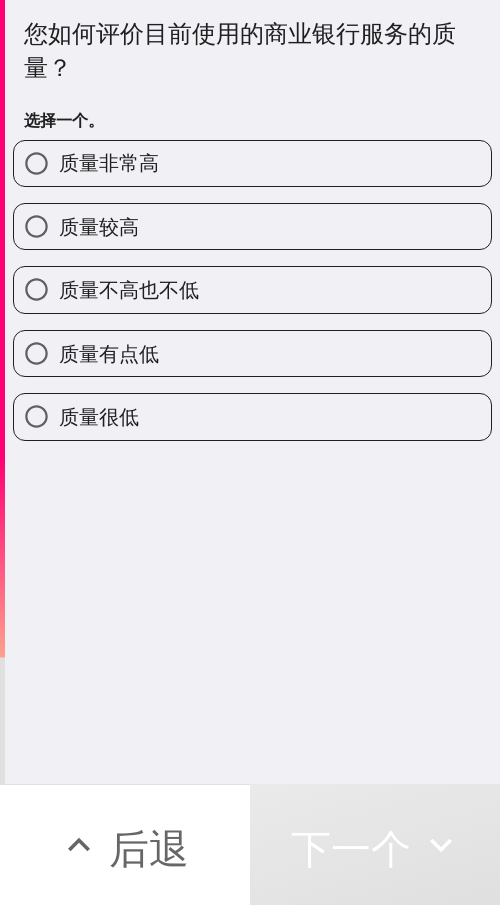 click on "质量较高" at bounding box center [99, 227] 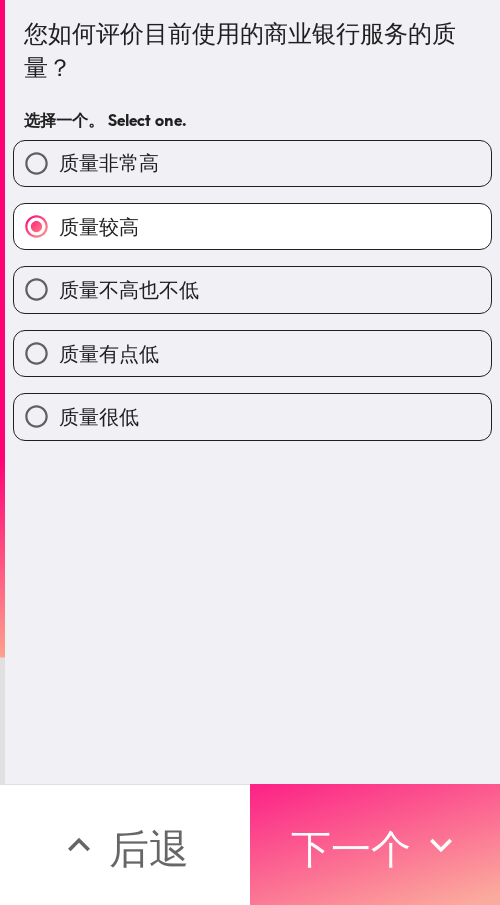 click on "下一个" at bounding box center (351, 848) 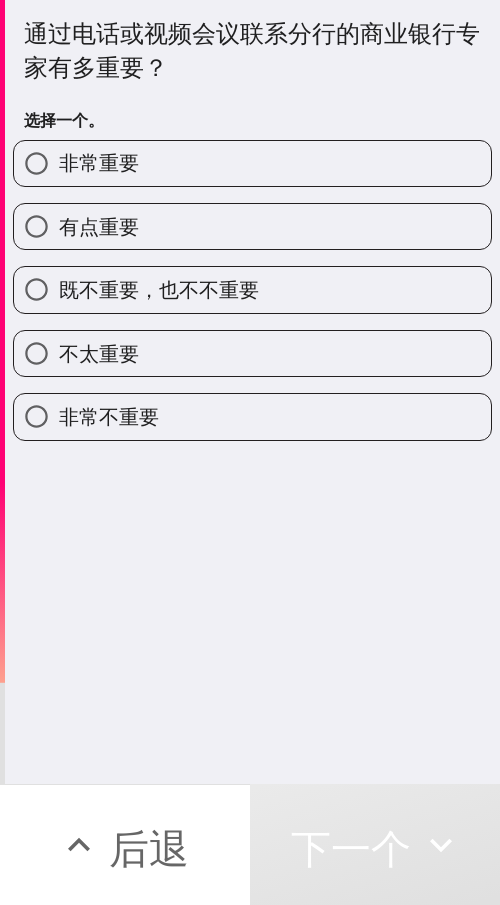 click on "有点重要" at bounding box center (252, 226) 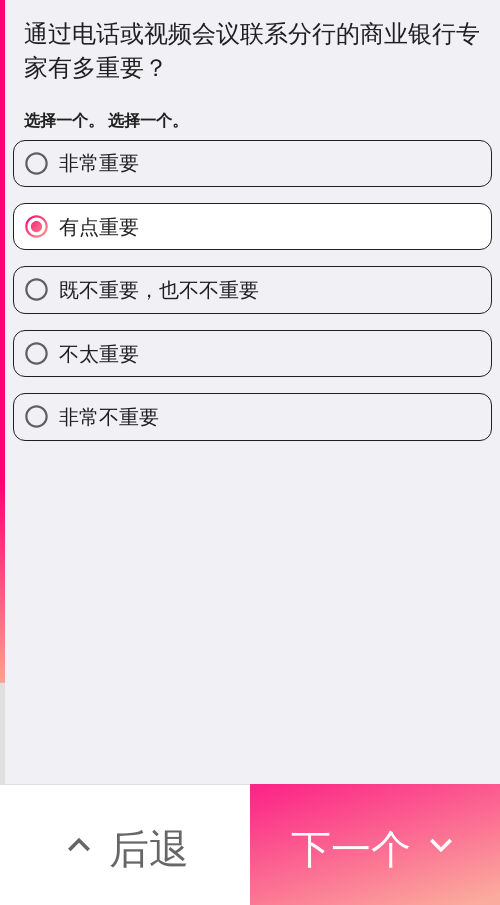click 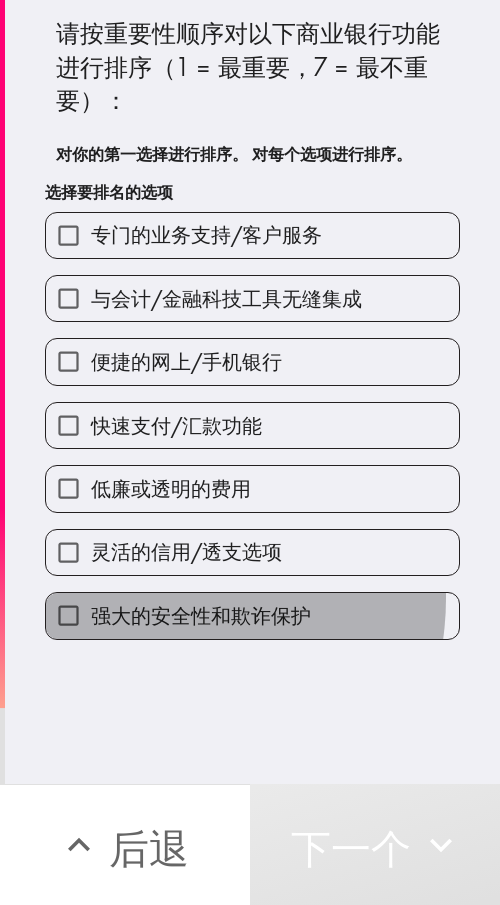 click on "强大的安全性和欺诈保护" at bounding box center (252, 615) 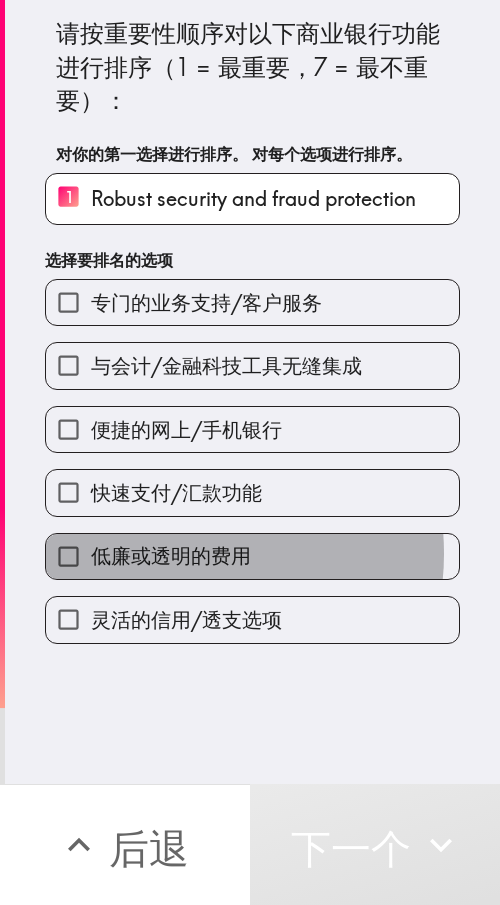 click on "低廉或透明的费用" at bounding box center [171, 555] 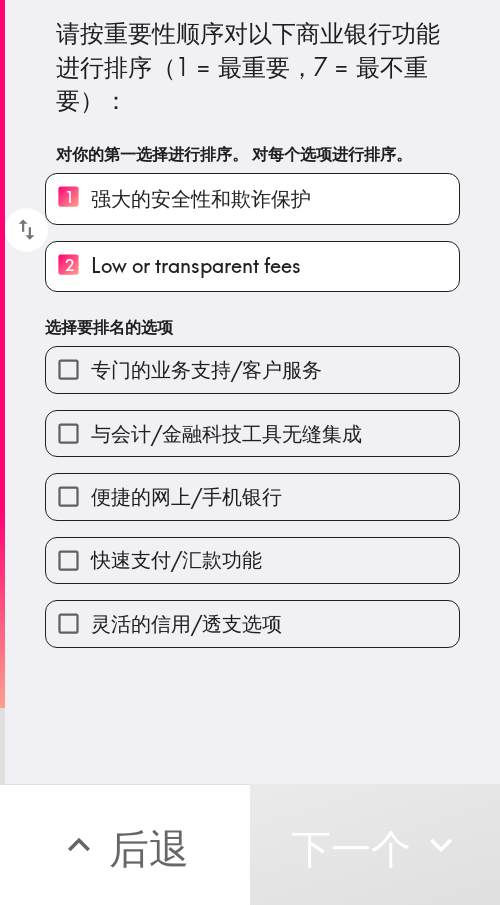click on "快速支付/汇款功能" at bounding box center [252, 560] 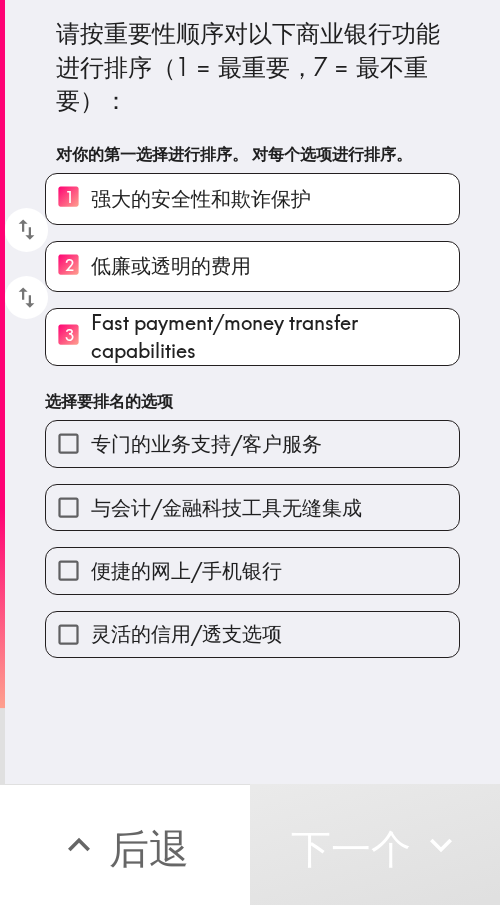 click on "与会计/金融科技工具无缝集成" at bounding box center [226, 507] 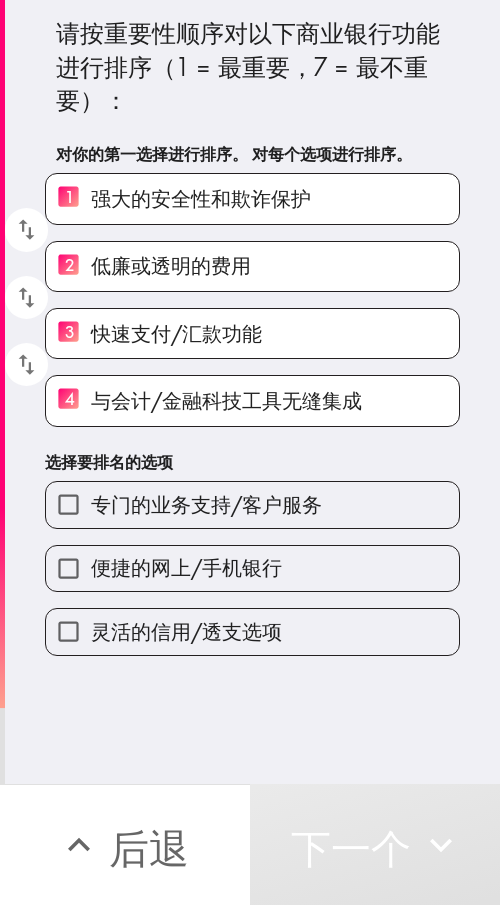 click on "便捷的网上/手机银行" at bounding box center (186, 567) 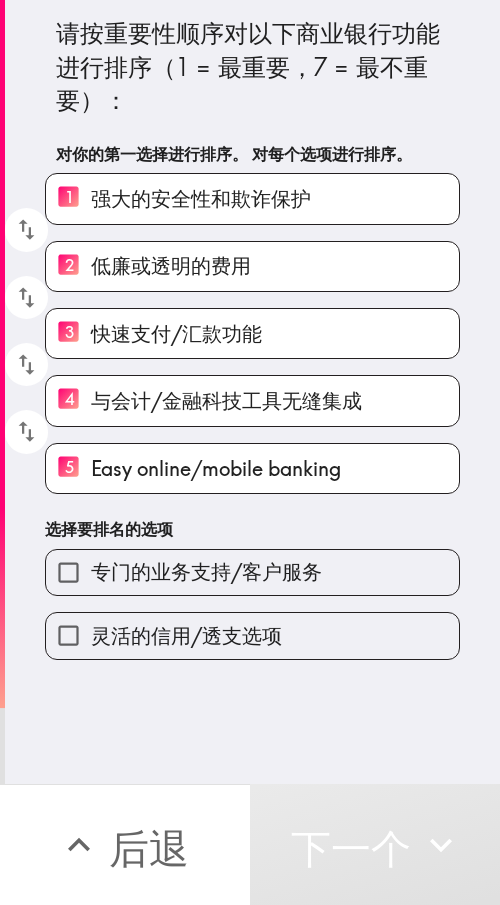 click on "请按重要性顺序对以下商业银行功能进行排序（1 = 最重要，7 = 最不重要）： 对你的第一选择进行排序。   对每个选项进行排序。 1 强大的安全性和欺诈保护 2 低廉或透明的费用 3 快速支付/汇款功能 4 与会计/金融科技工具无缝集成 5 Easy online/mobile banking 选择要排名的选项 专门的业务支持/客户服务 灵活的信用/透支选项" at bounding box center (252, 330) 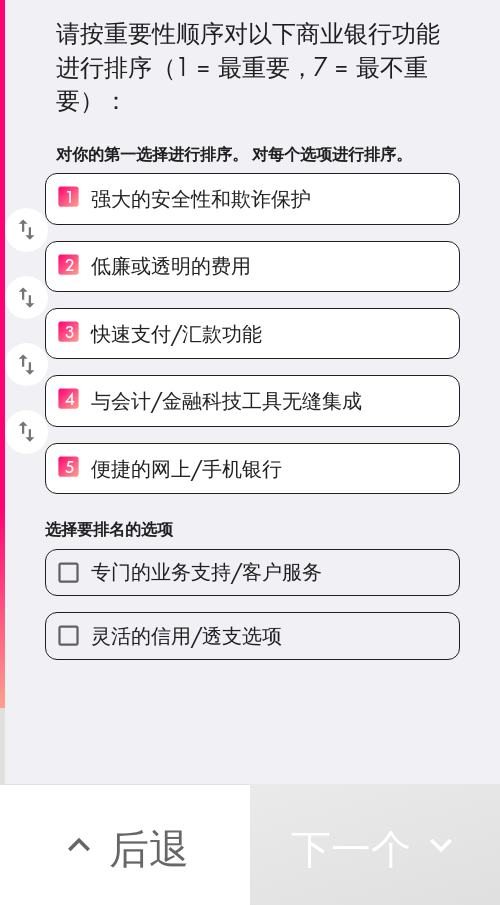 click on "灵活的信用/透支选项" at bounding box center (186, 635) 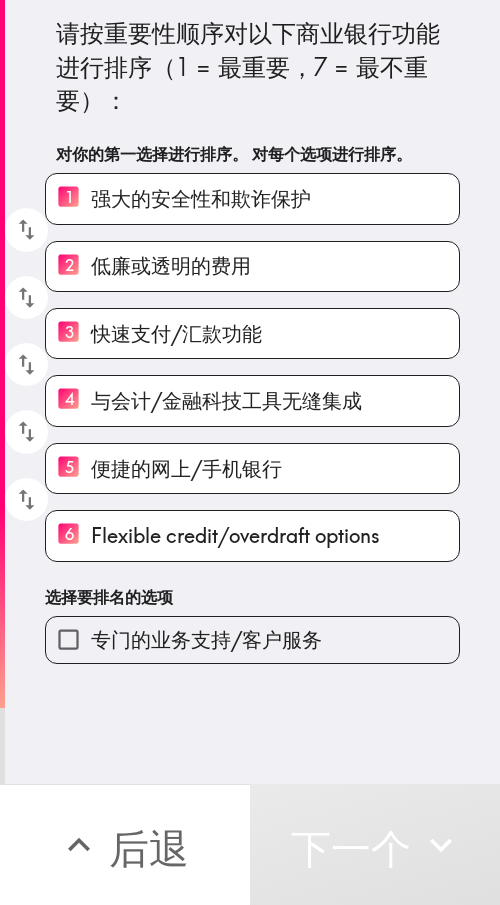 click on "请按重要性顺序对以下商业银行功能进行排序（1 = 最重要，7 = 最不重要）： 对你的第一选择进行排序。   对每个选项进行排序。 1 强大的安全性和欺诈保护 2 低廉或透明的费用 3 快速支付/汇款功能 4 与会计/金融科技工具无缝集成 5 便捷的网上/手机银行 6 Flexible credit/overdraft options 选择要排名的选项 专门的业务支持/客户服务" at bounding box center (252, 332) 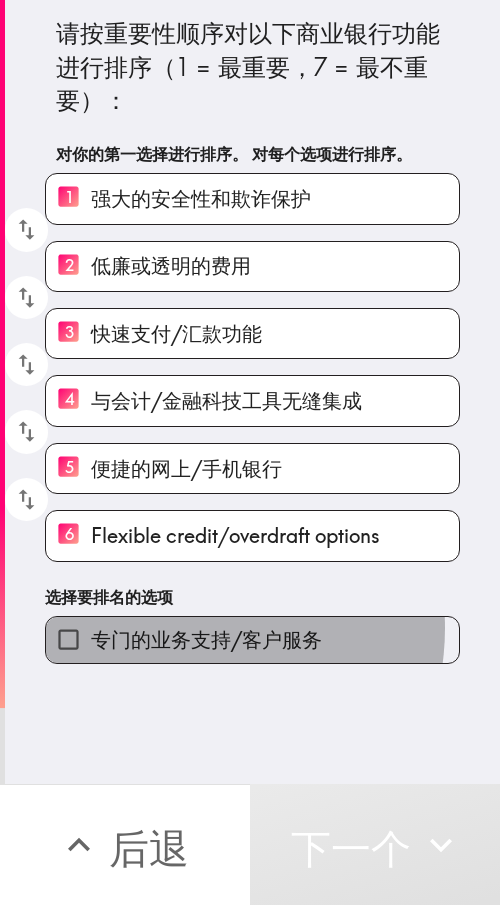 click on "专门的业务支持/客户服务" at bounding box center [206, 639] 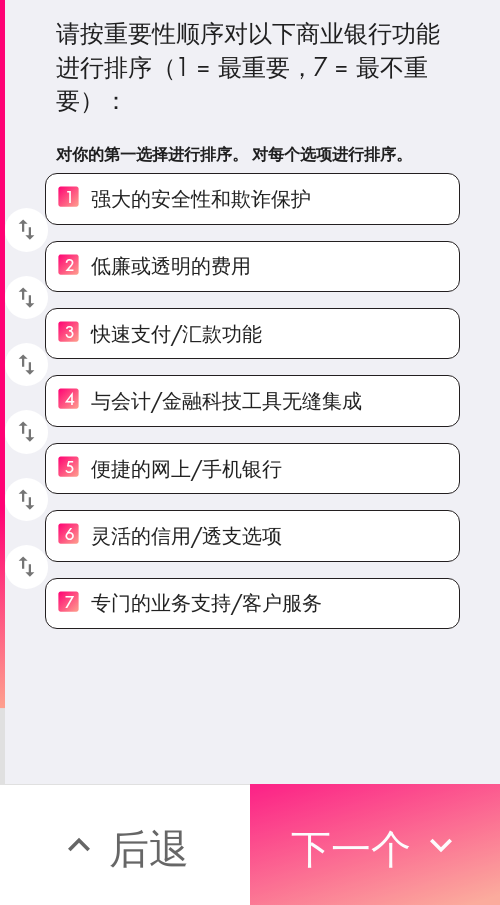 click on "下一个" at bounding box center [351, 848] 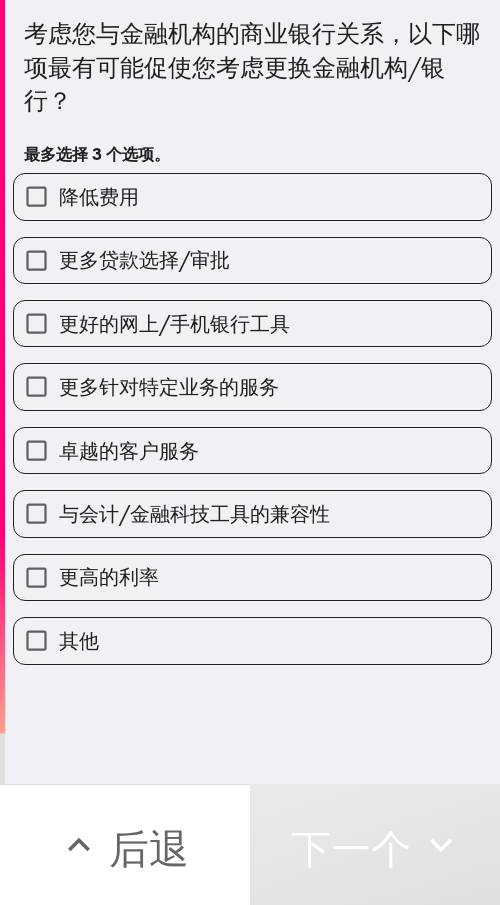 click on "更多贷款选择/审批" at bounding box center (252, 260) 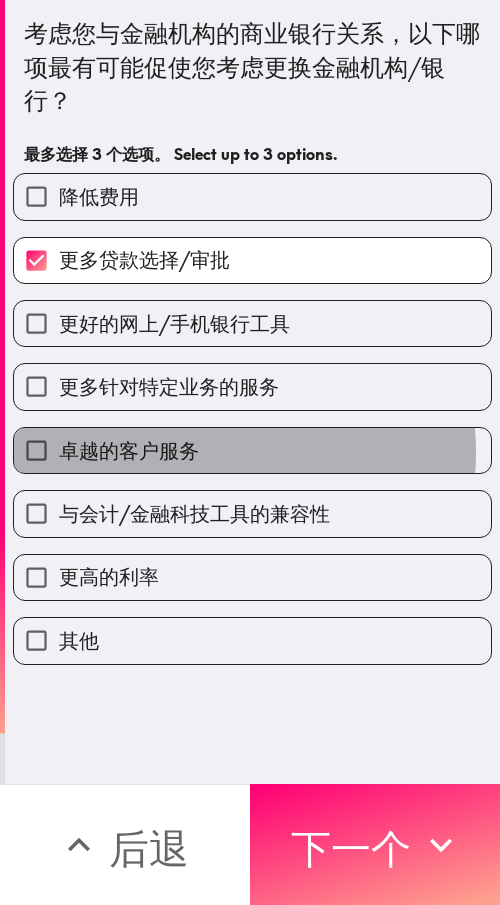 click on "卓越的客户服务" at bounding box center [252, 450] 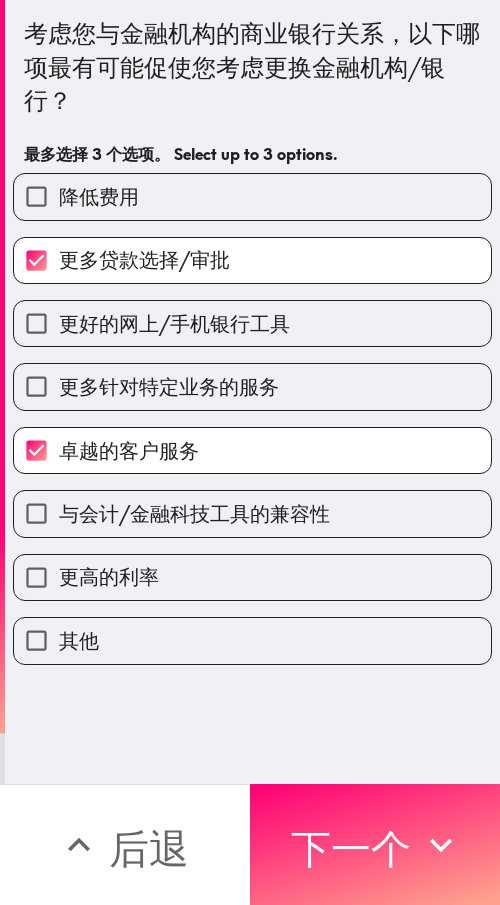 click on "与会计/金融科技工具的兼容性" at bounding box center (252, 513) 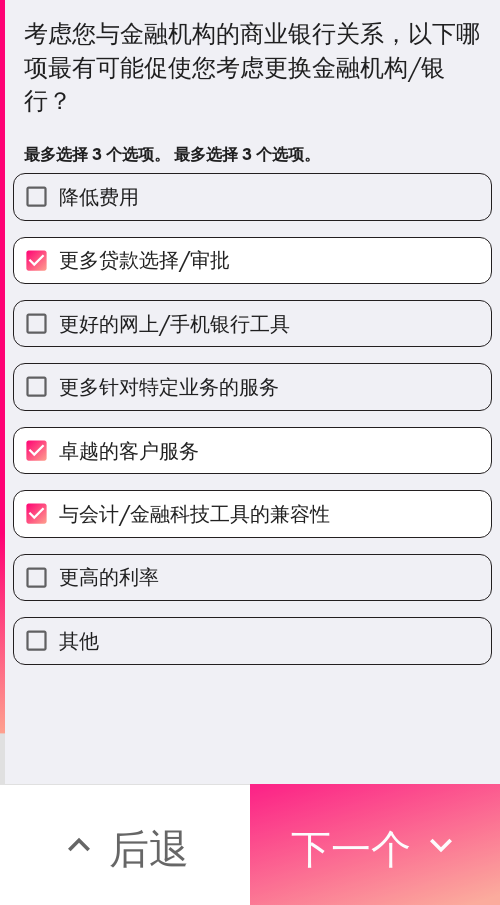 click on "下一个" at bounding box center (351, 848) 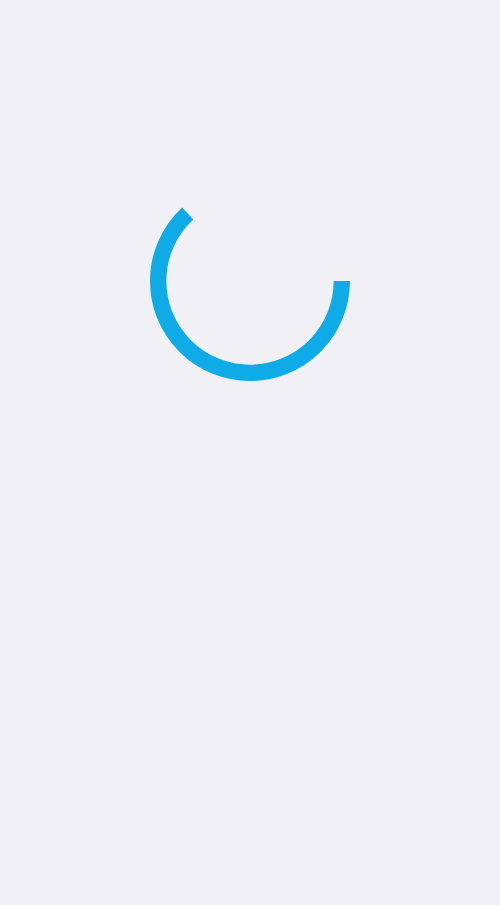 scroll, scrollTop: 0, scrollLeft: 0, axis: both 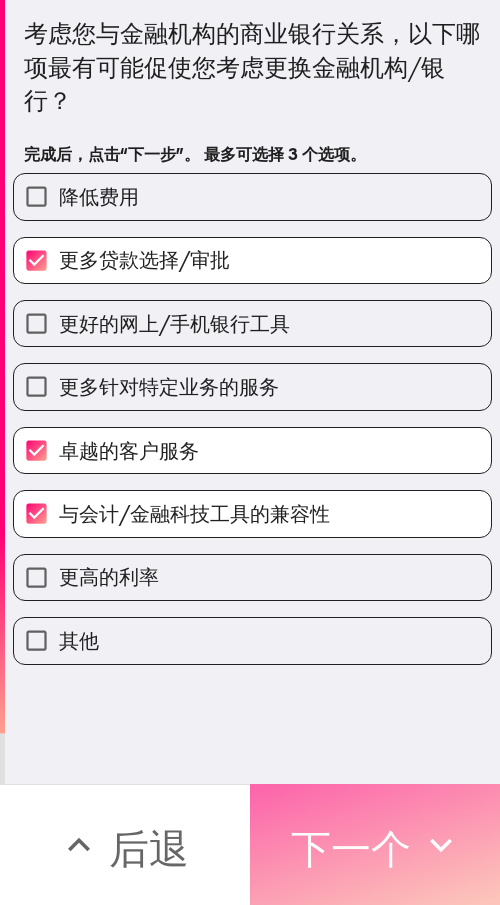 click on "下一个" at bounding box center (351, 848) 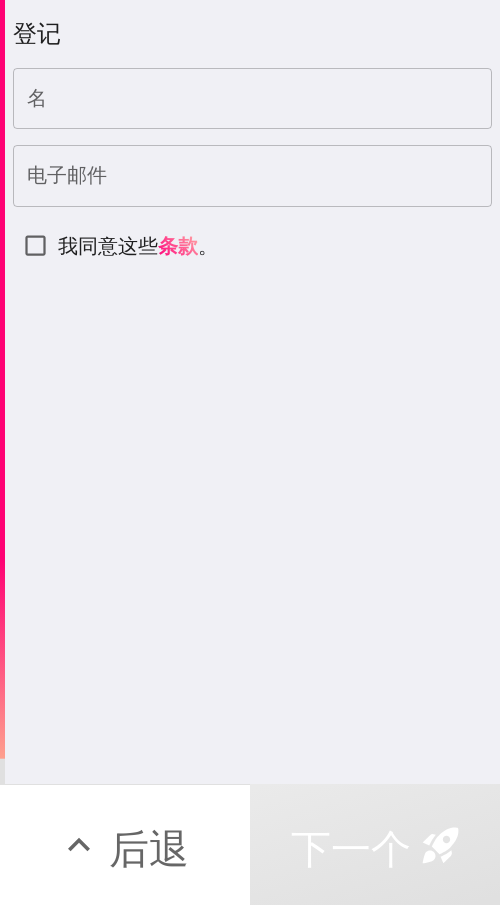 click on "名" at bounding box center [252, 99] 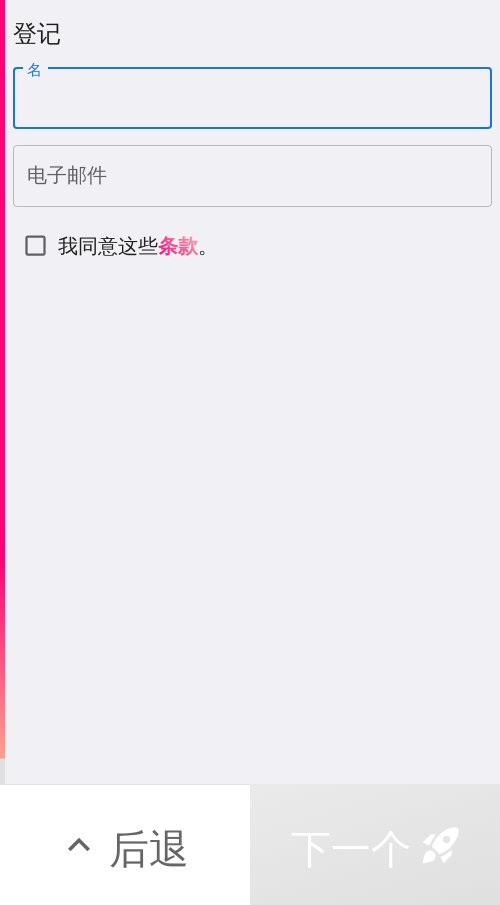 paste on "Jackie" 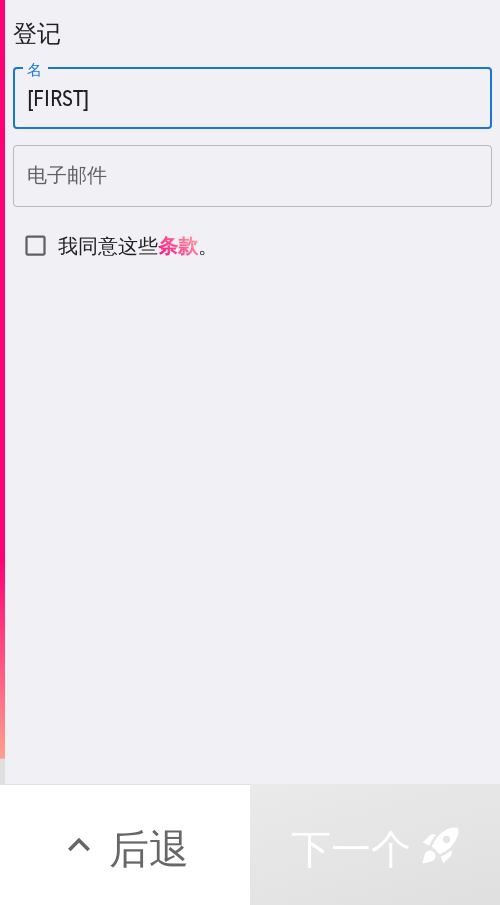 type on "Jackie" 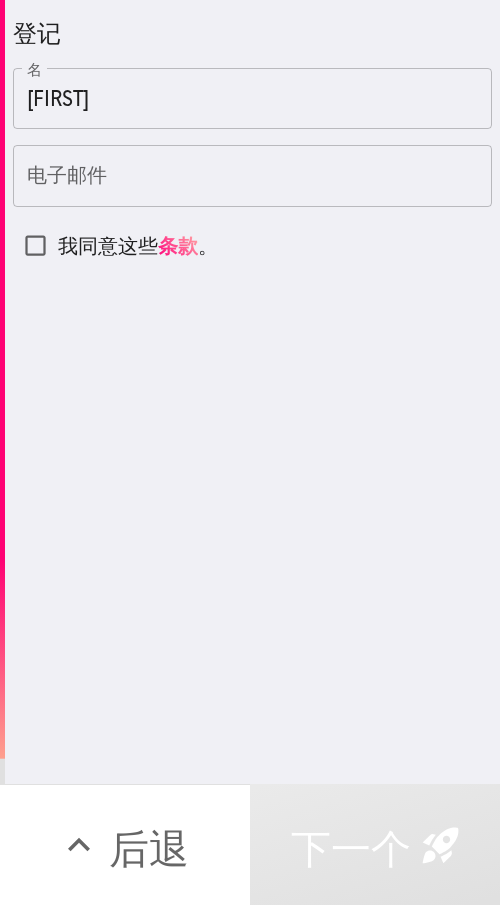 drag, startPoint x: 174, startPoint y: 174, endPoint x: 148, endPoint y: 178, distance: 26.305893 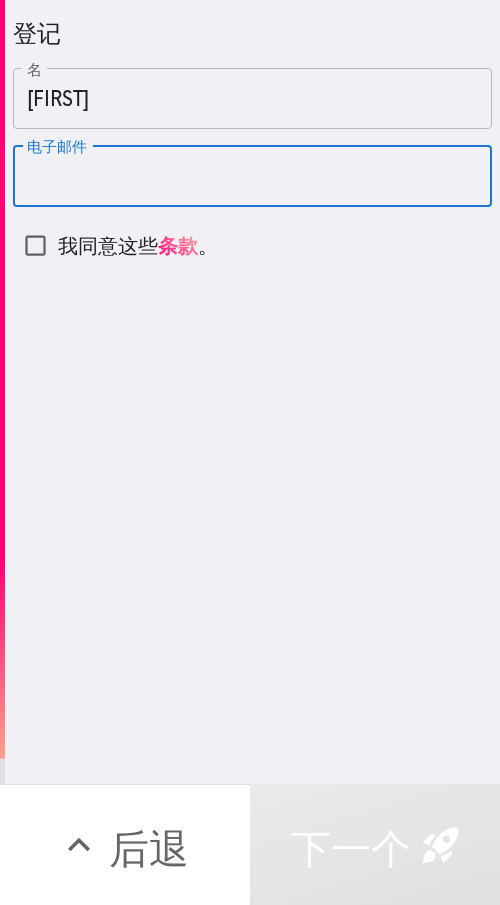 paste on "jf984936@gmail.com" 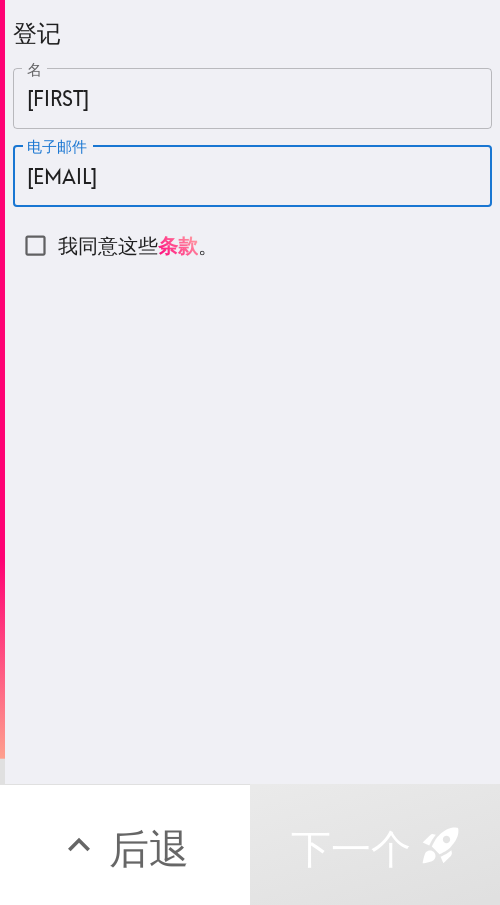 type on "jf984936@gmail.com" 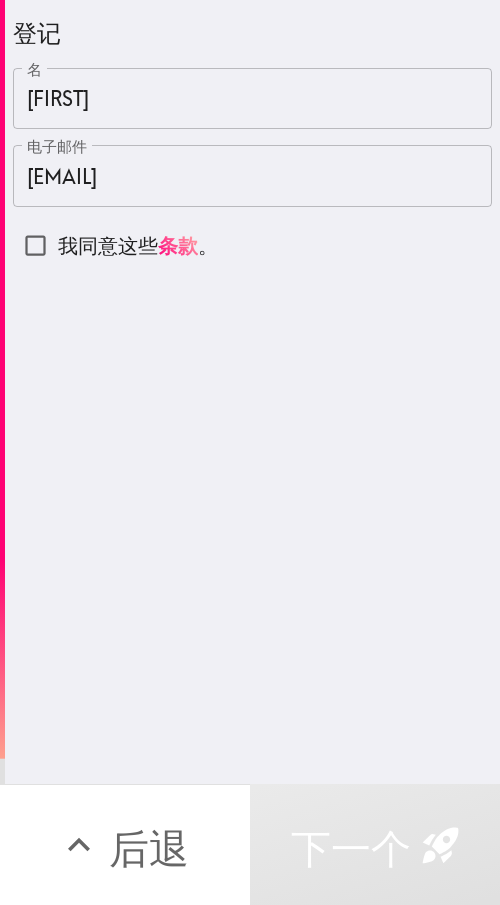 click on "我同意这些" at bounding box center [108, 245] 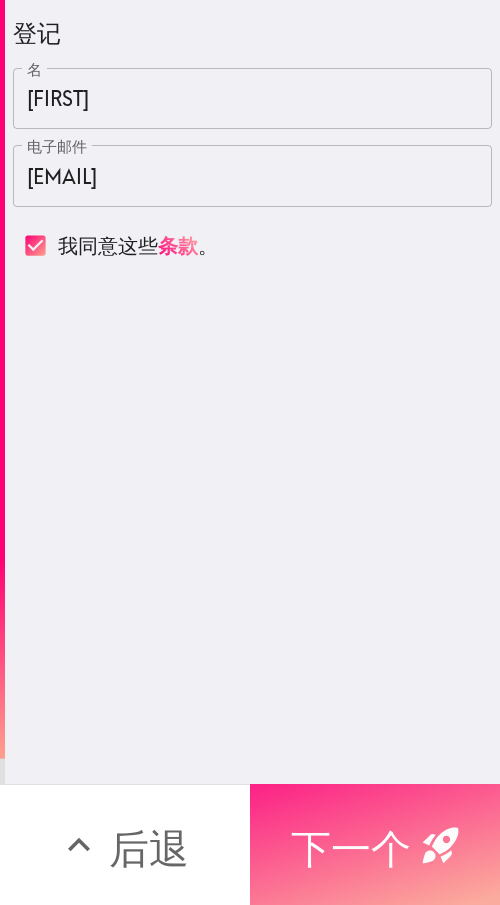 click on "下一个" at bounding box center (351, 848) 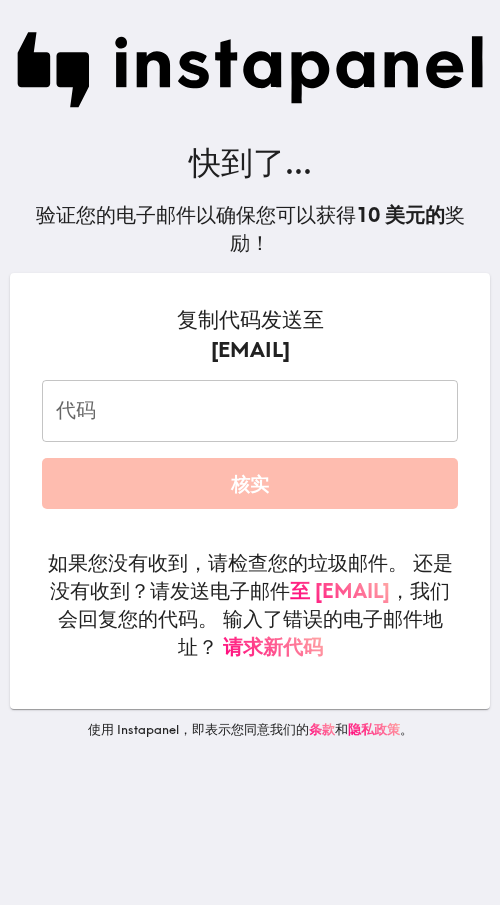 click on "代码" at bounding box center [250, 411] 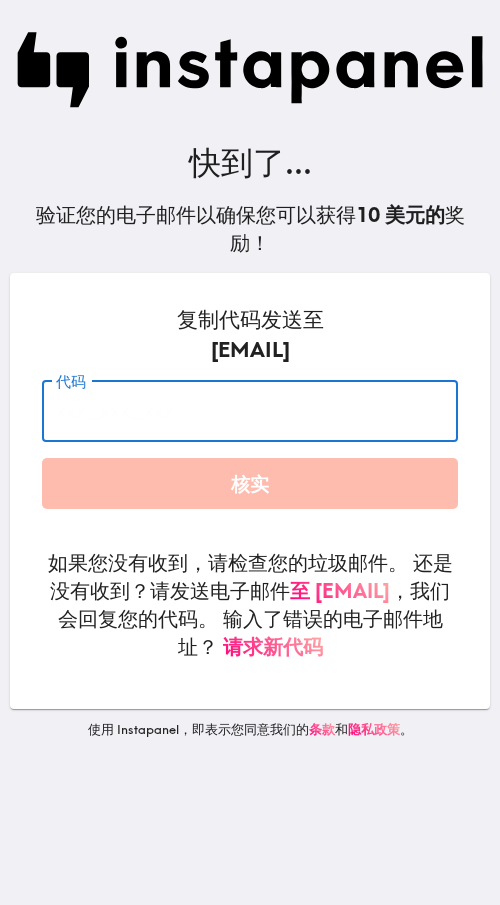 paste on "rny_PAA_iYd" 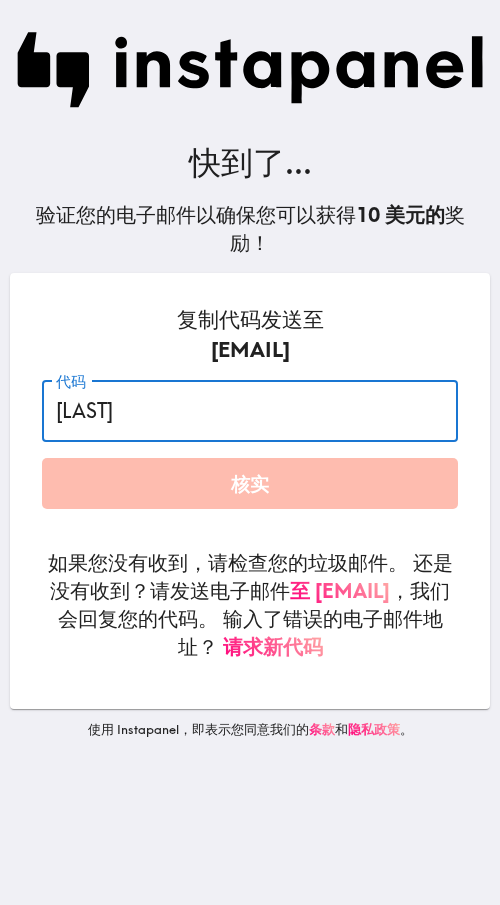 type on "rny_PAA_iYd" 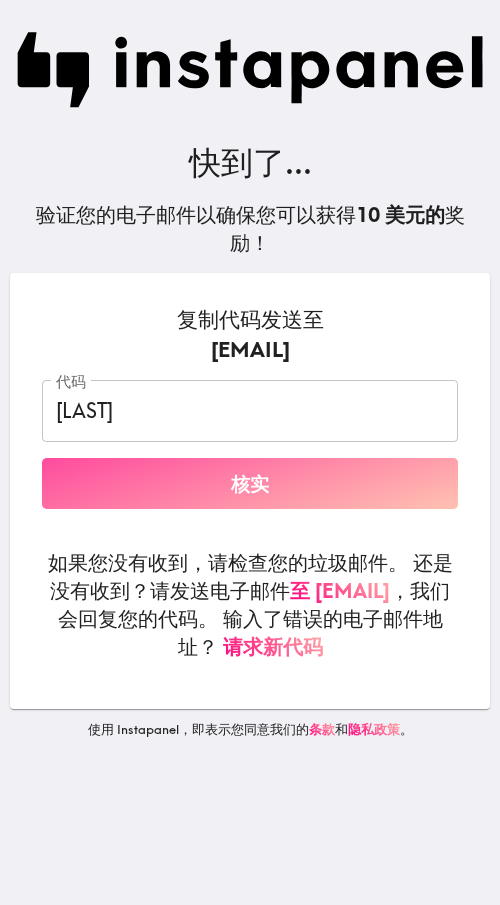 click on "核实" at bounding box center (250, 483) 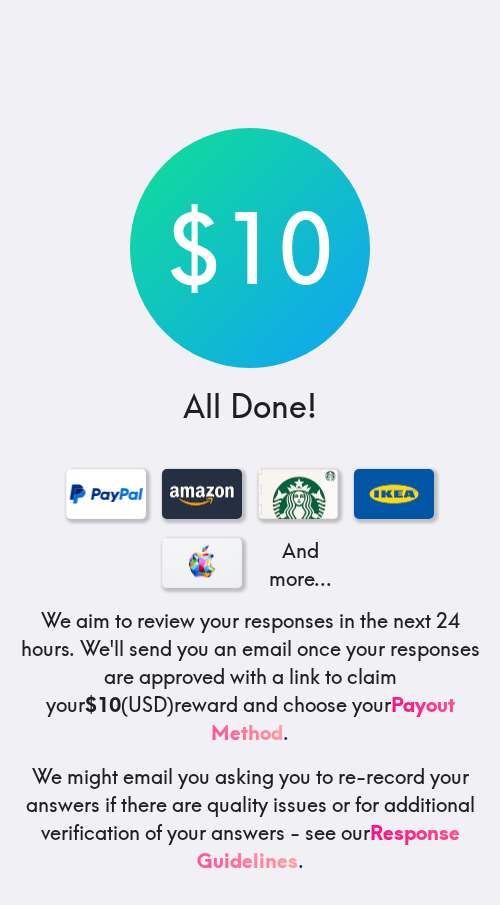 scroll, scrollTop: 0, scrollLeft: 0, axis: both 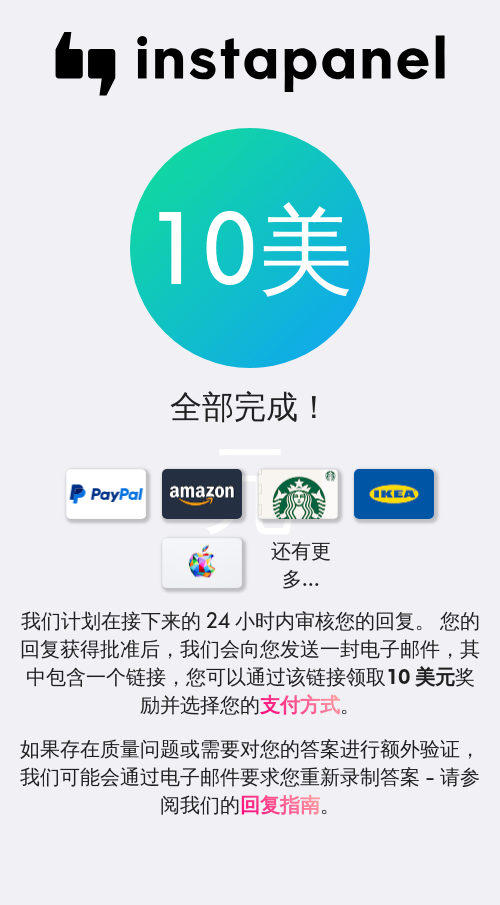 click on "10美元" at bounding box center (250, 248) 